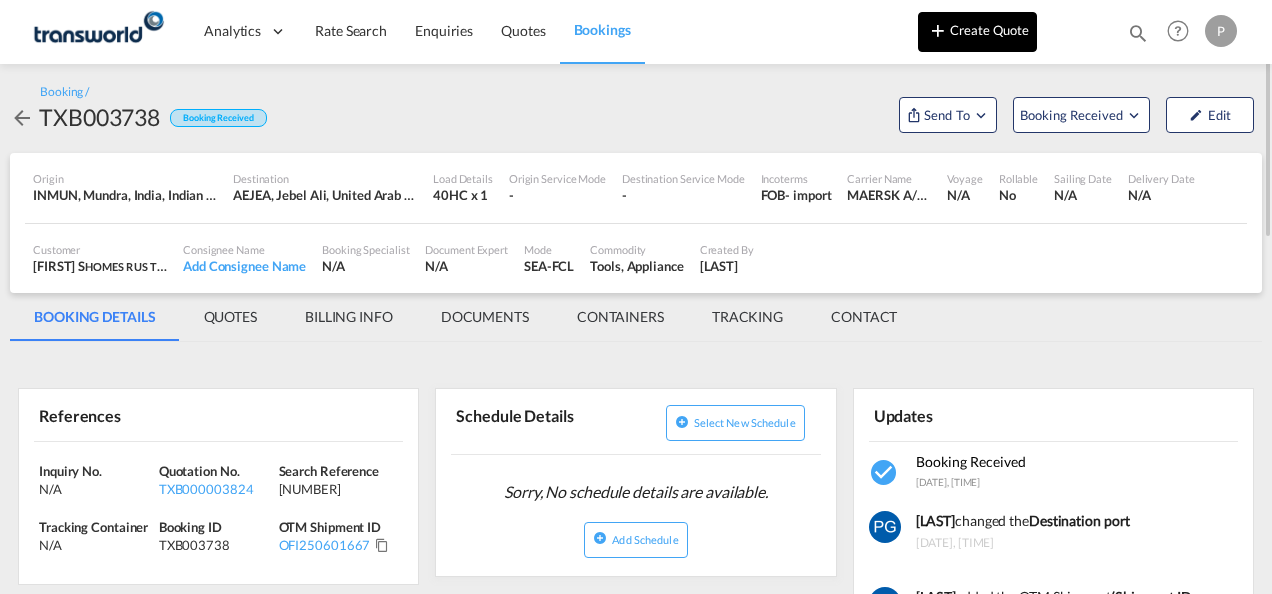 scroll, scrollTop: 0, scrollLeft: 0, axis: both 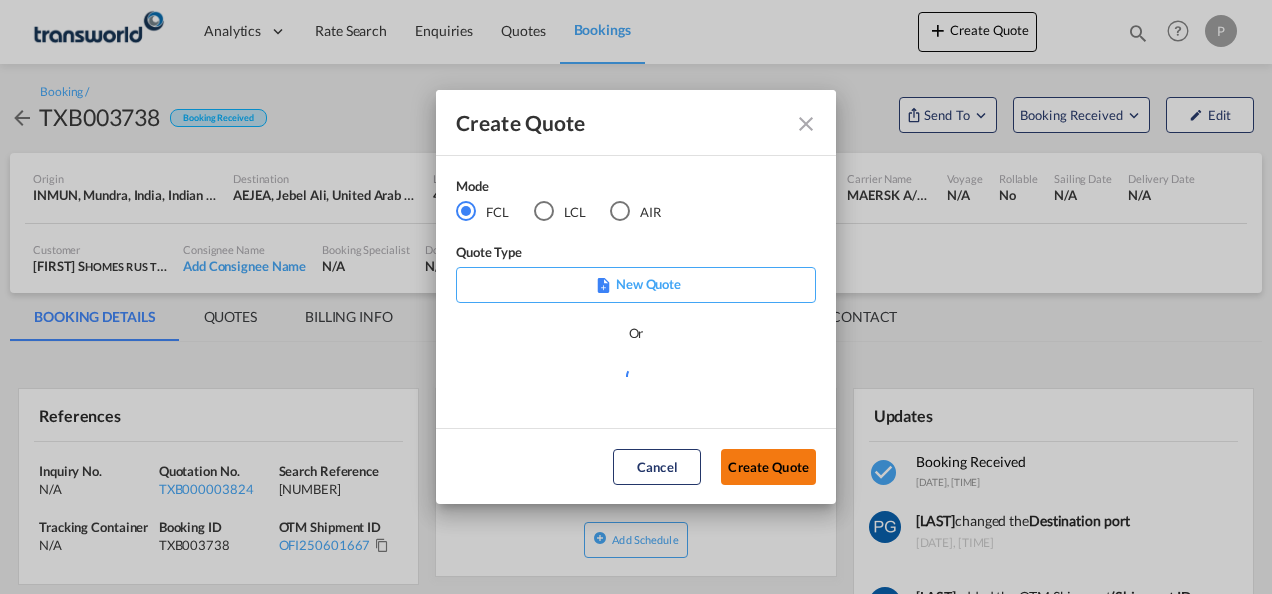 click on "Create Quote" 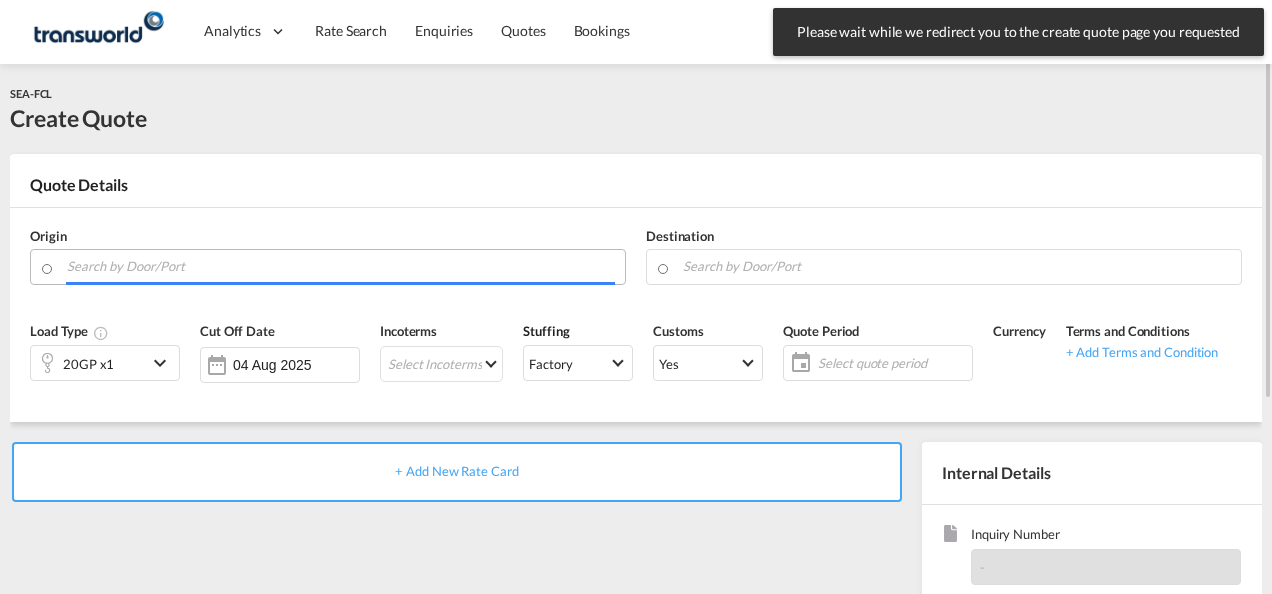 click at bounding box center [341, 266] 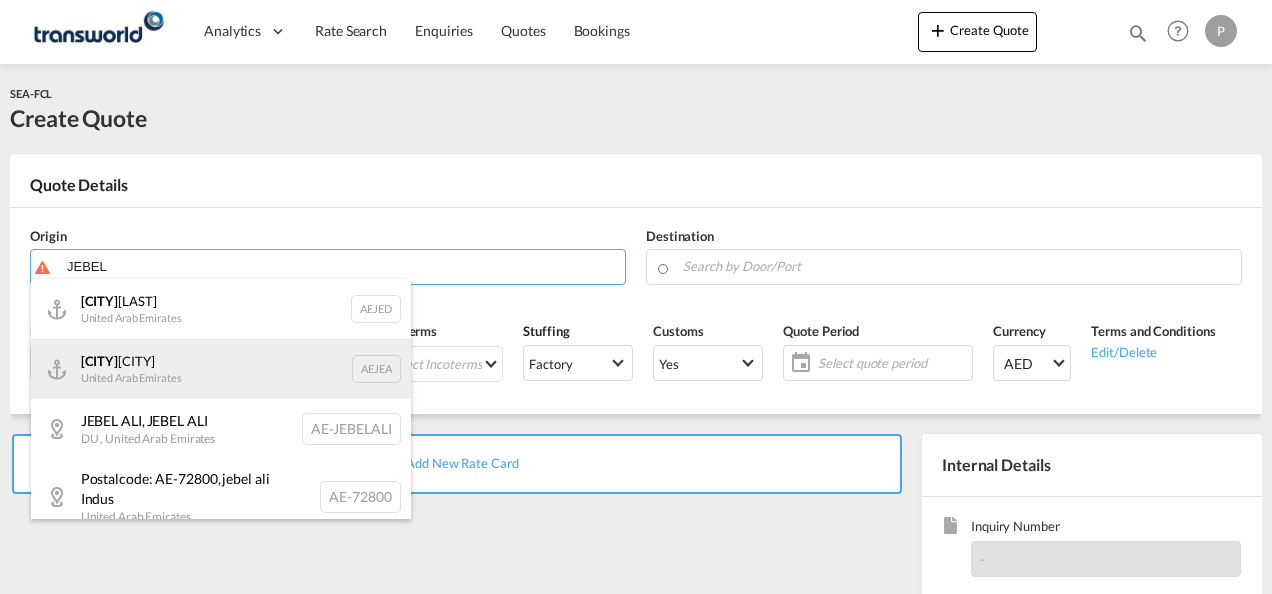 click on "[CITY]  United Arab Emirates
AEJEA" at bounding box center [221, 369] 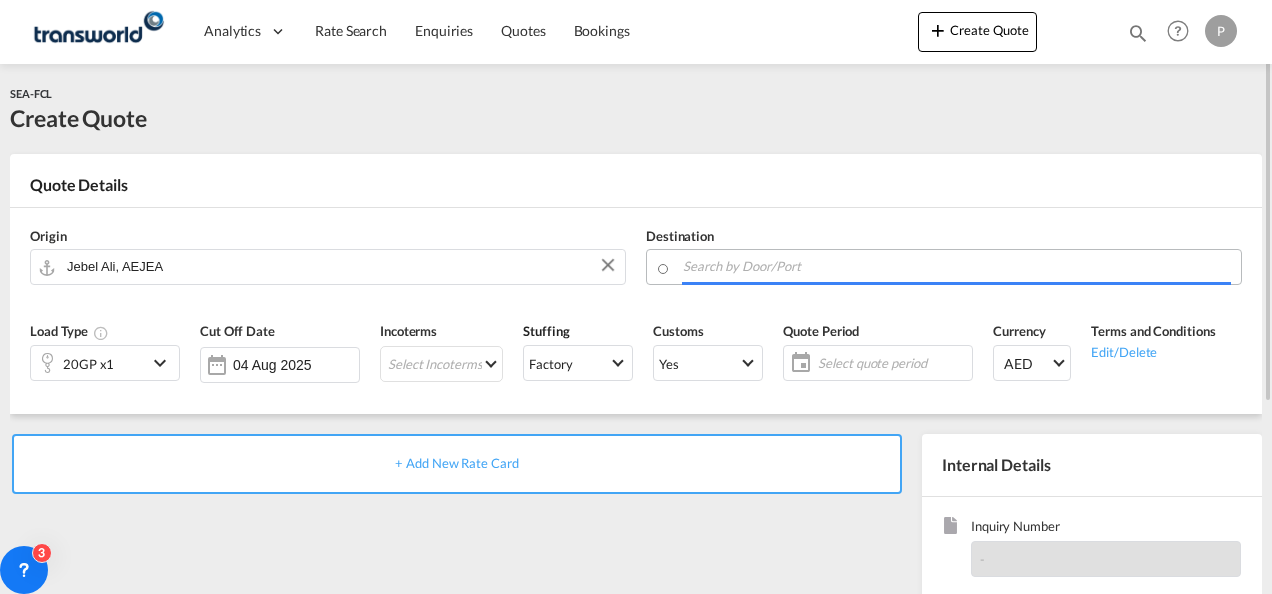click at bounding box center [957, 266] 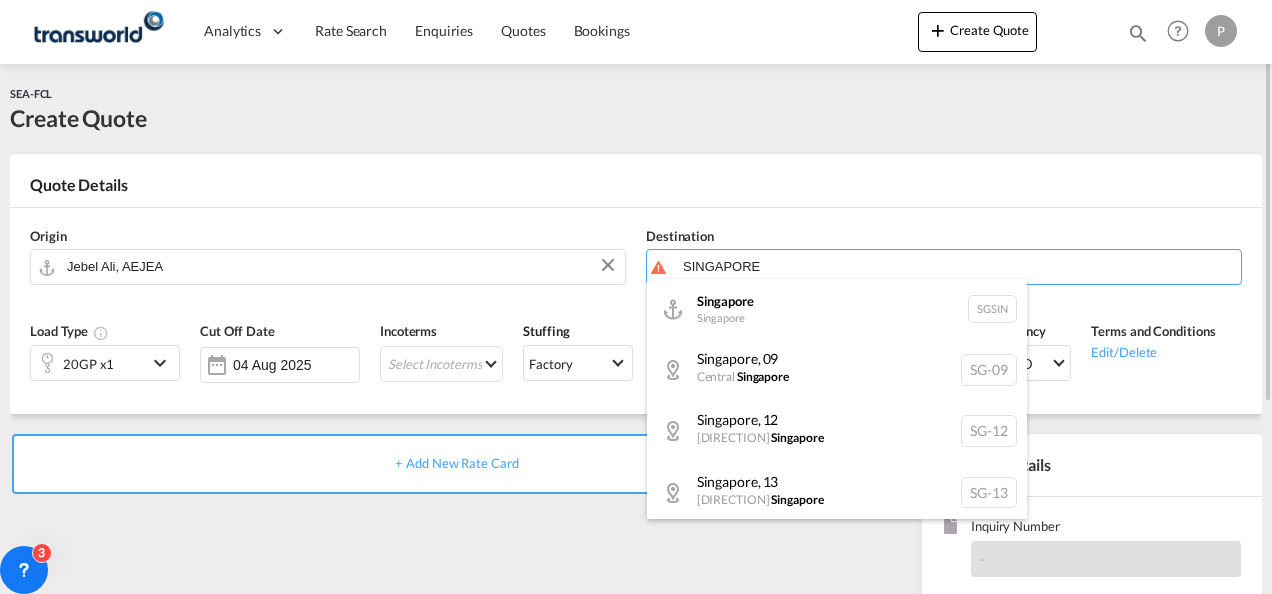 click on "[CITY]
[CITY]
SGSIN" at bounding box center [837, 309] 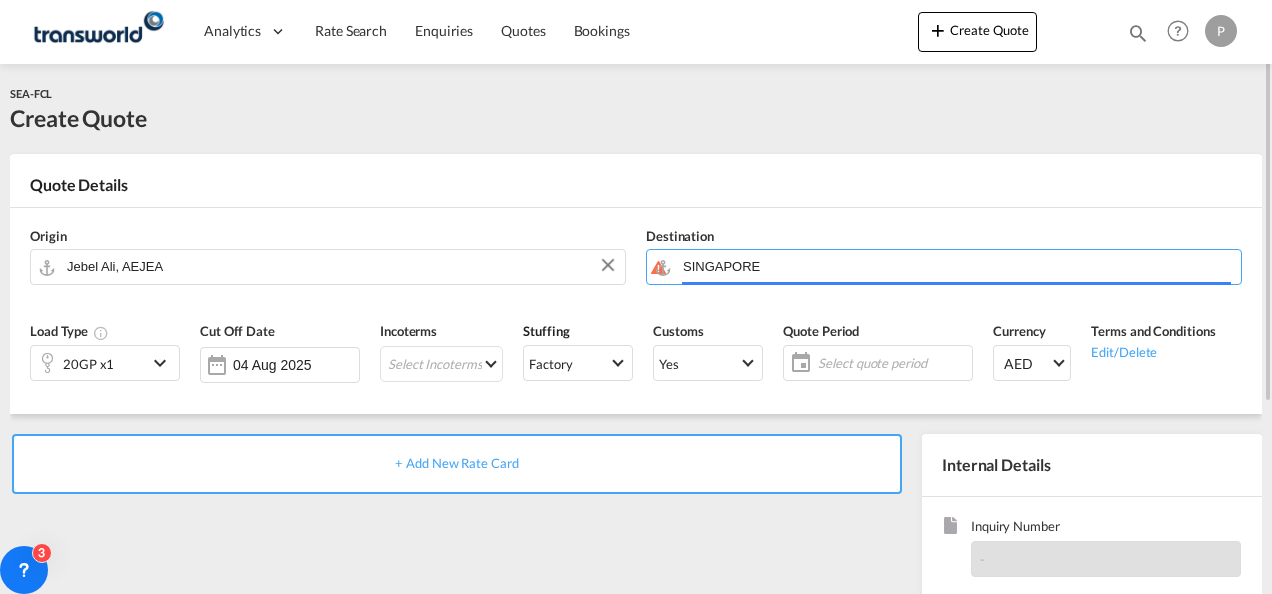 type on "[CITY], SGSIN" 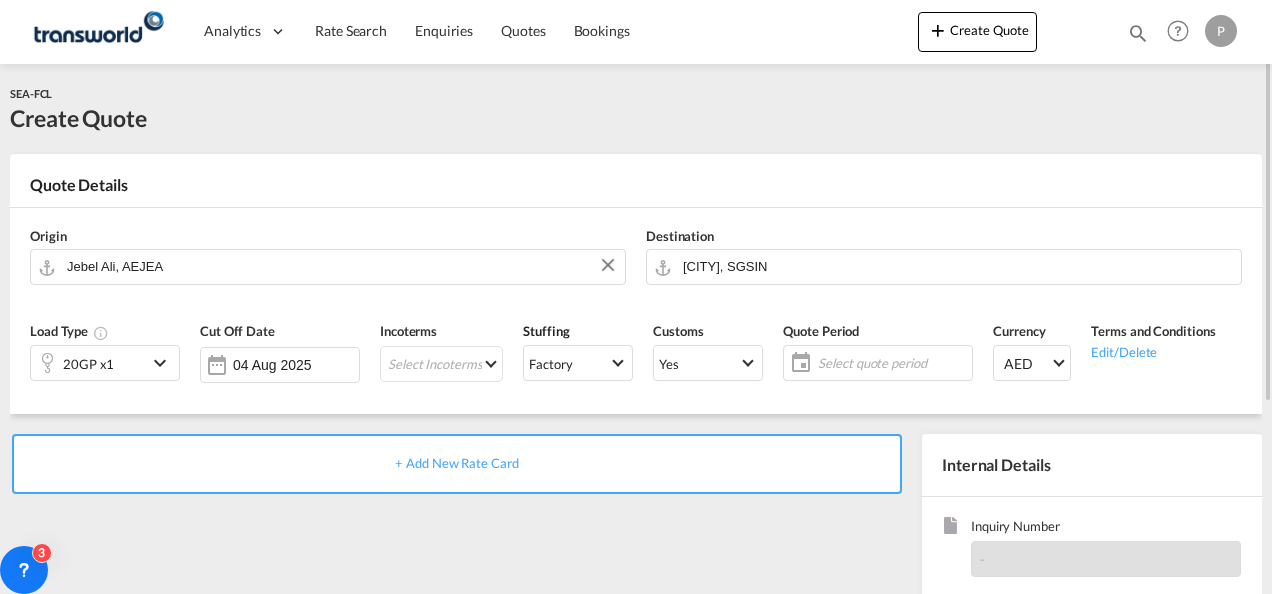 click on "20GP x1" at bounding box center [89, 363] 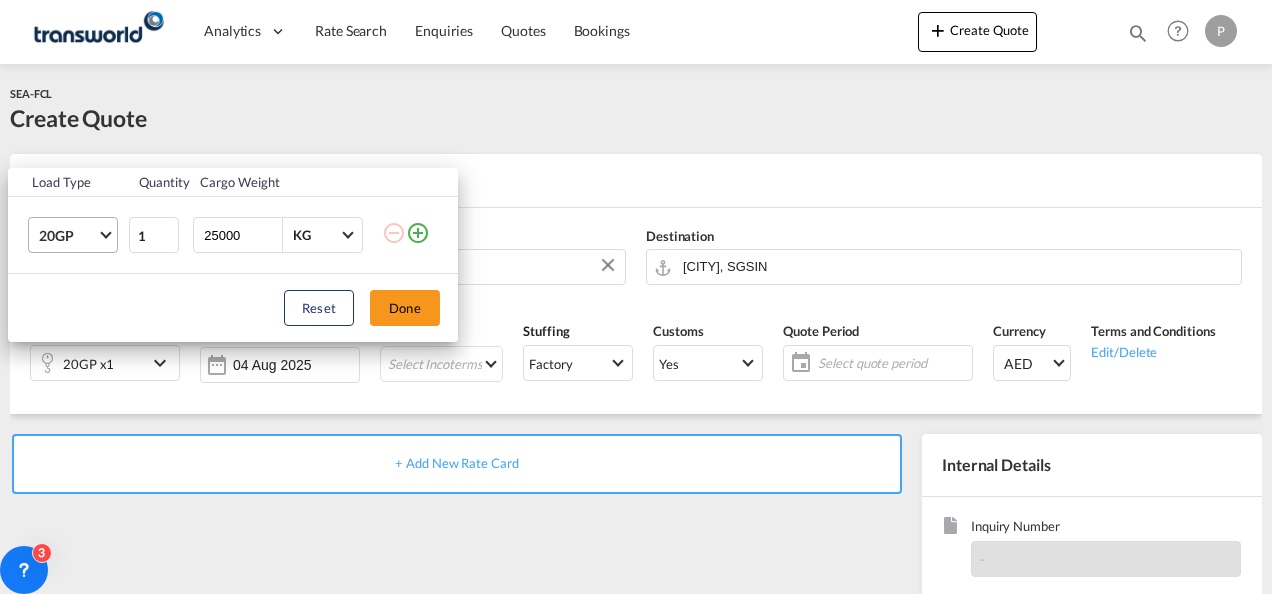 click on "20GP" at bounding box center (68, 236) 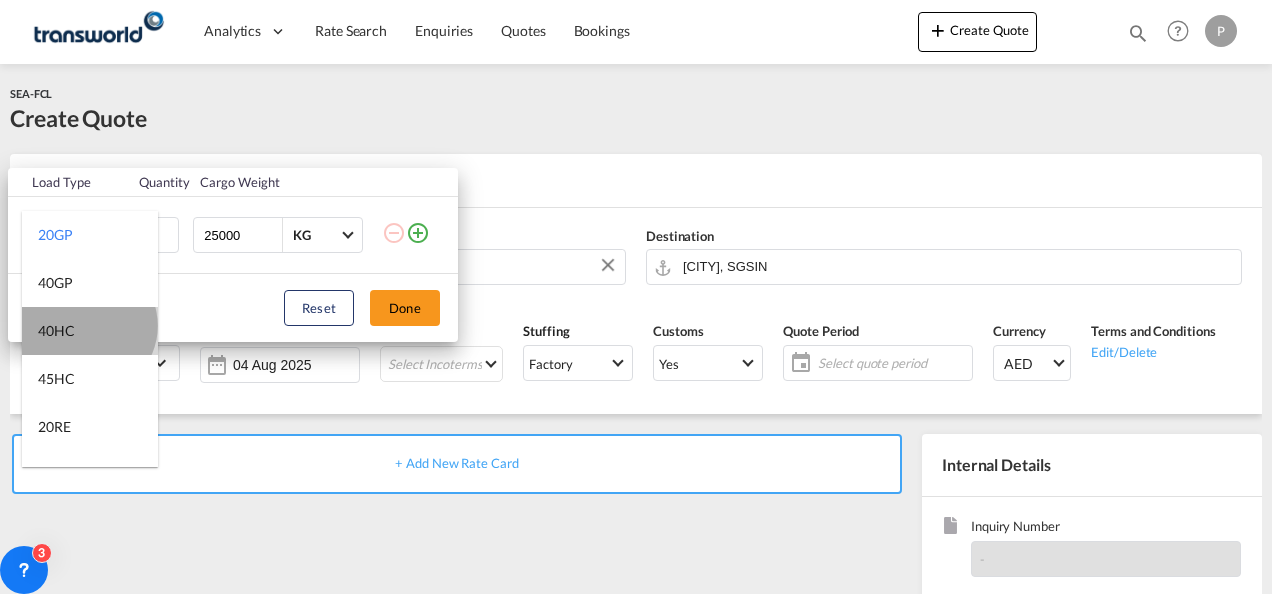 click on "40HC" at bounding box center [90, 331] 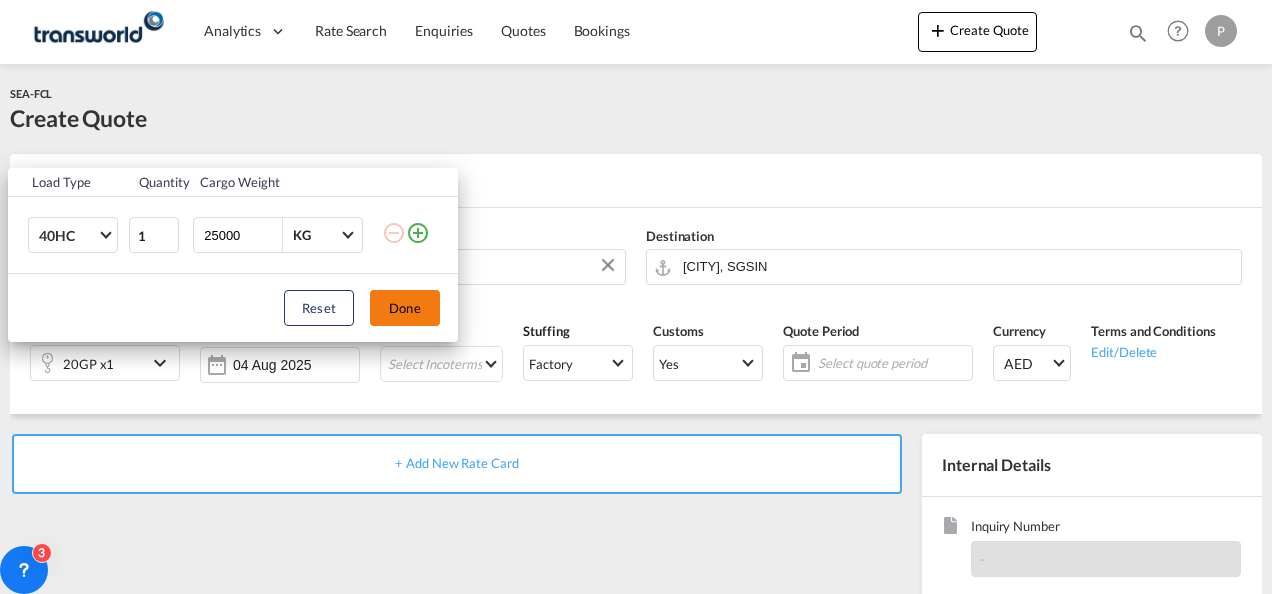click on "Done" at bounding box center [405, 308] 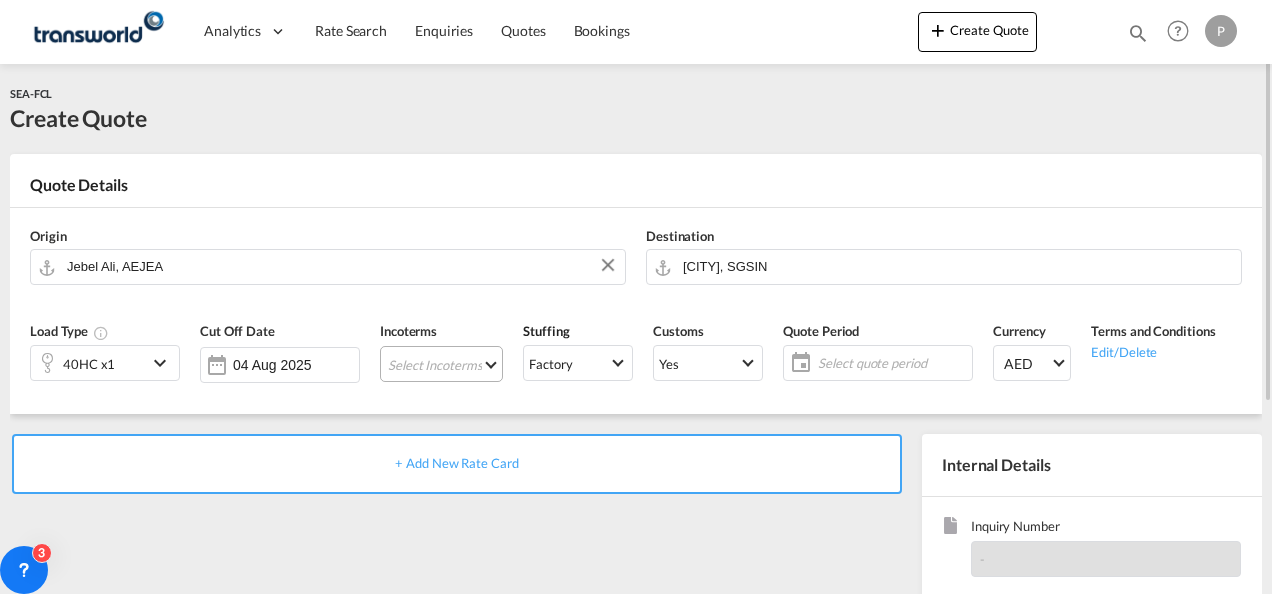 click on "Select Incoterms
FCA - import
Free Carrier DPU - export
Delivery at Place Unloaded DPU - import
Delivery at Place Unloaded CPT - export
Carrier Paid to DAP - import
Delivered at Place EXW - import
Ex Works FAS - import
Free Alongside Ship FOB - export
Free on Board CFR - export
Cost and Freight CIF - import
Cost,Insurance and Freight DDP - export
Delivery Duty Paid EXW - export
Ex Works FOB - import
Free on Board FAS - export
Free Alongside Ship CIP - import
Carriage and Insurance Paid to CPT - import
Carrier Paid to CIP - export
Carriage and Insurance Paid to DAP - export
Delivered at Place FCA - export
Free Carrier CFR - import
Cost and Freight CIF - export
Cost,Insurance and Freight" at bounding box center [441, 364] 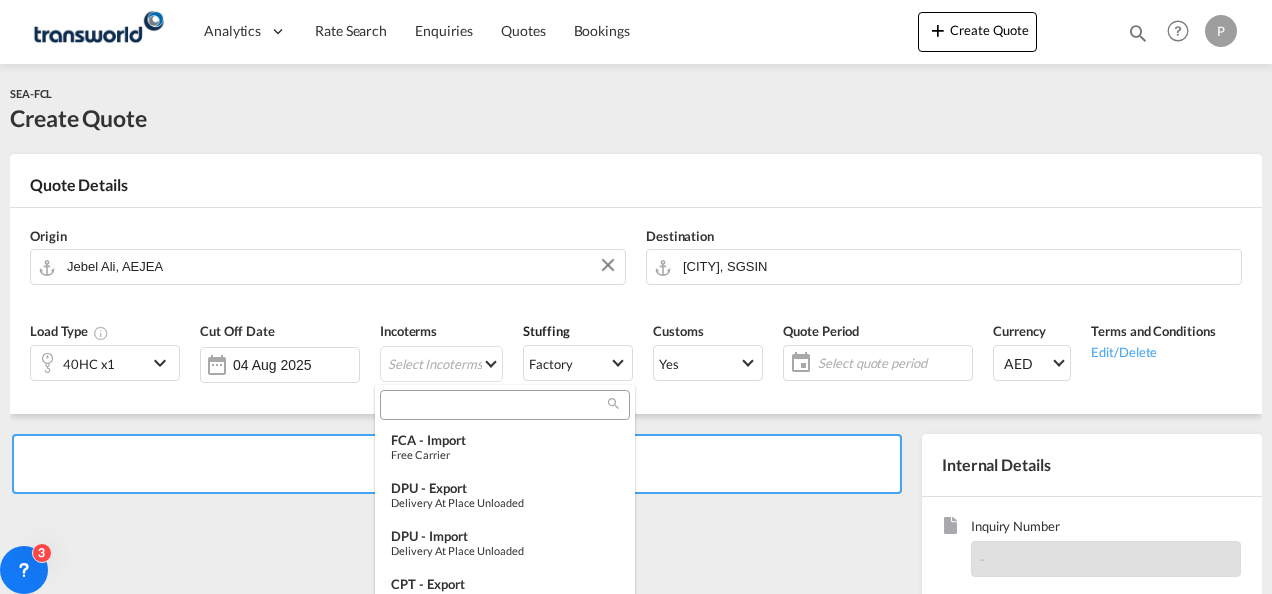 click at bounding box center (497, 405) 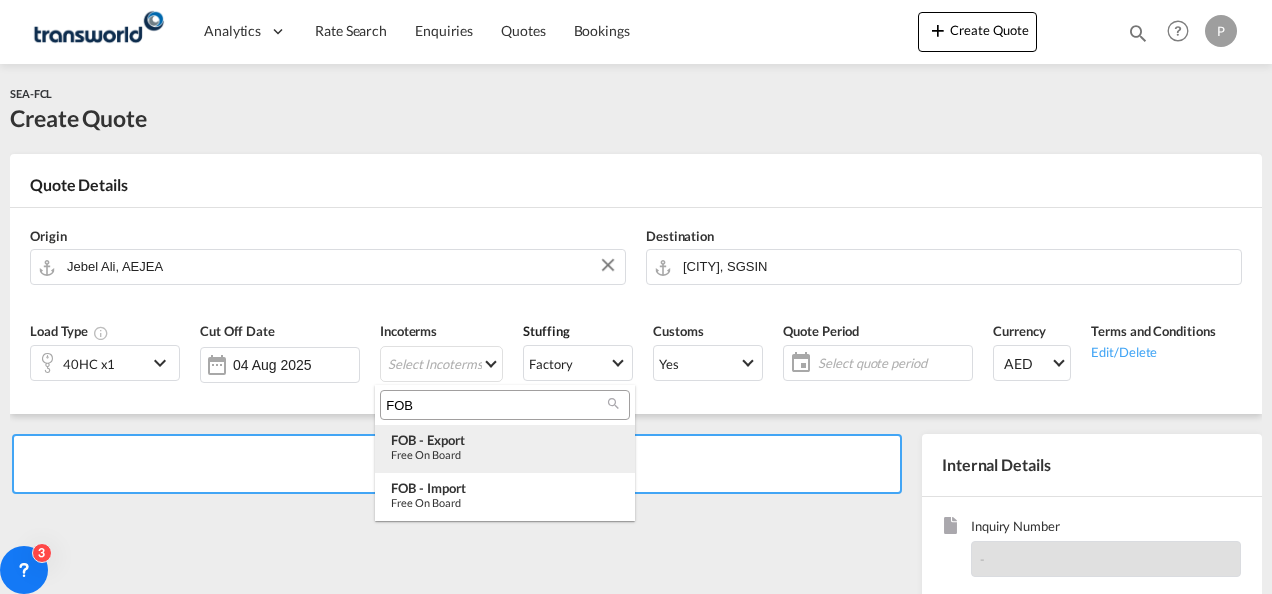 type on "FOB" 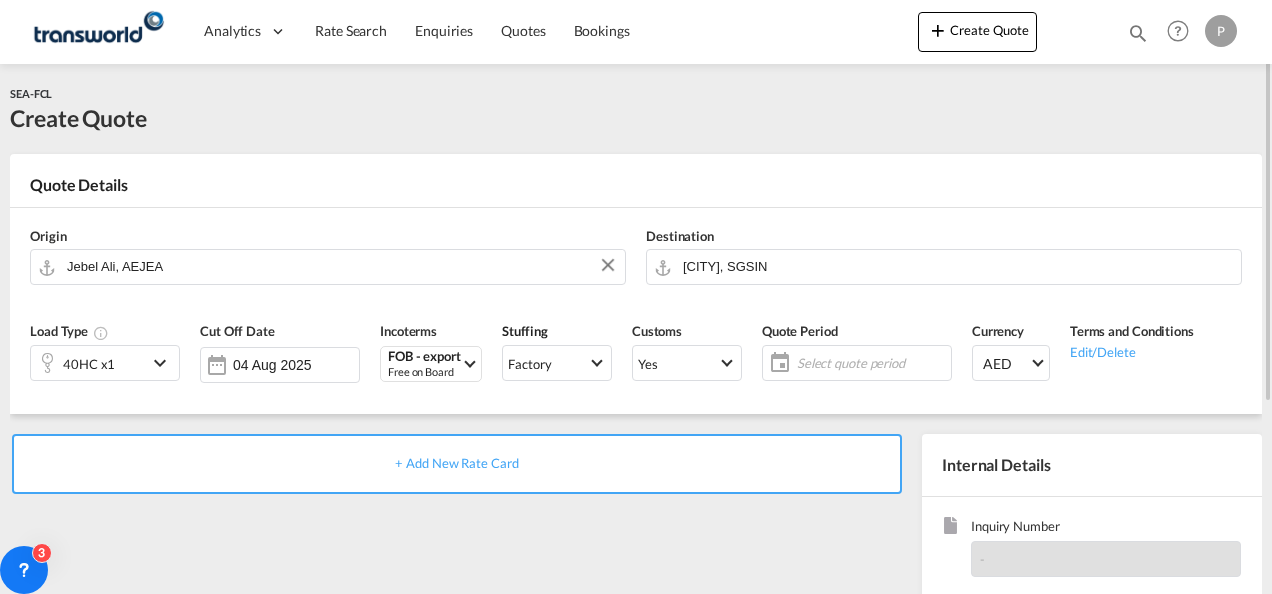 click on "Select quote period" 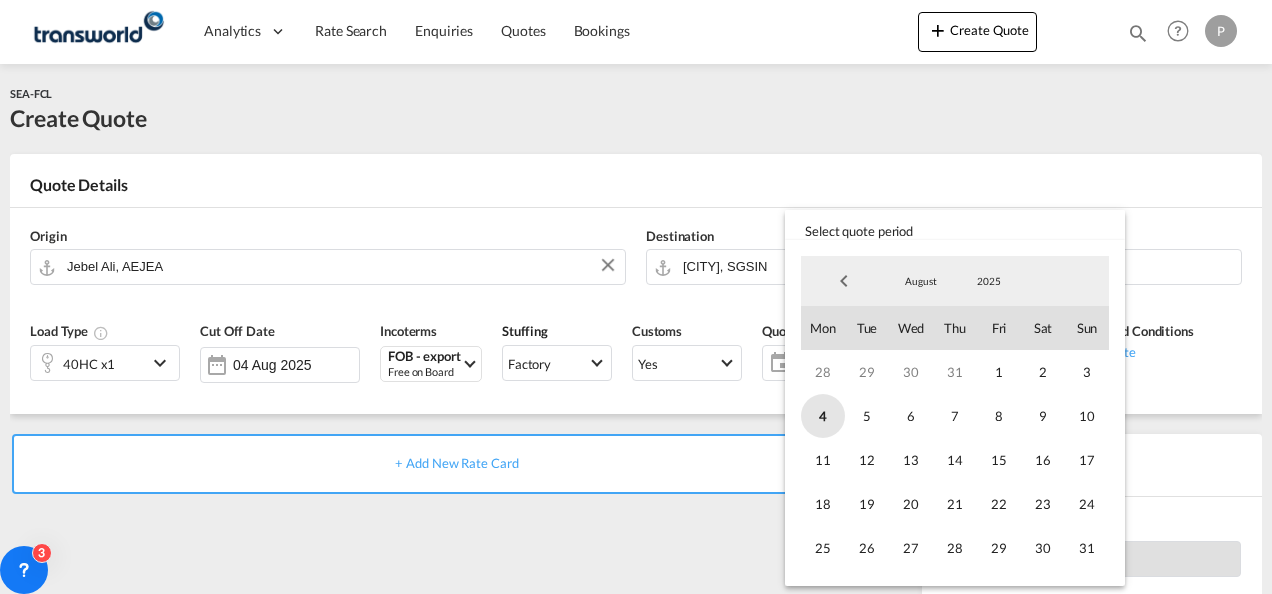 click on "4" at bounding box center (823, 416) 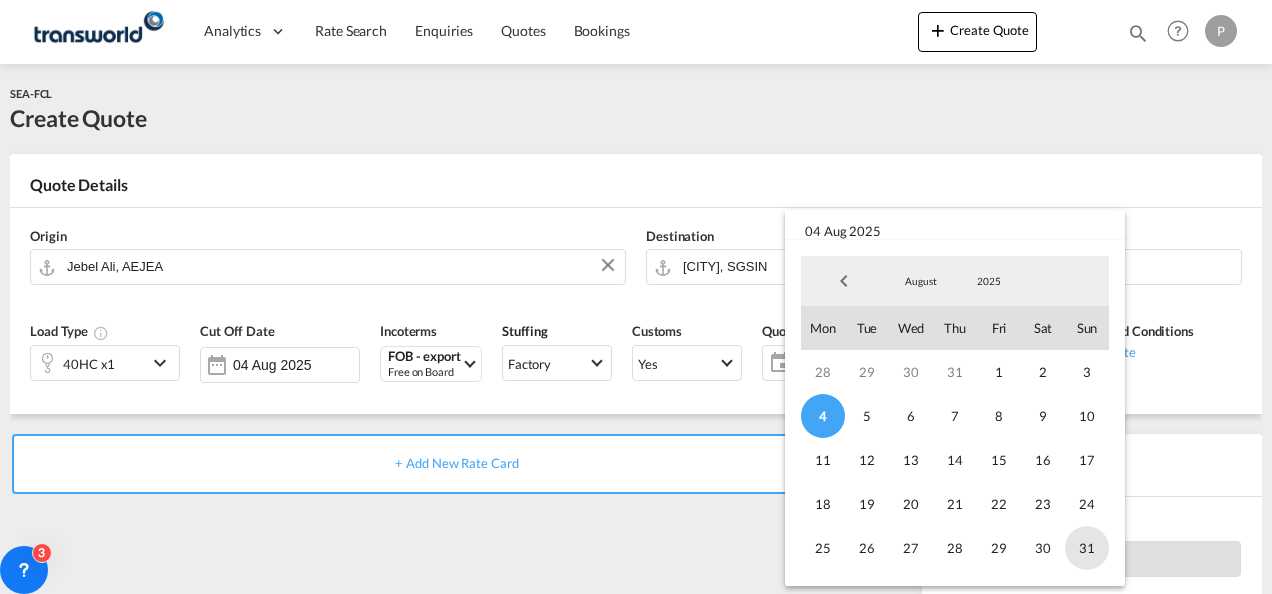 click on "31" at bounding box center (1087, 548) 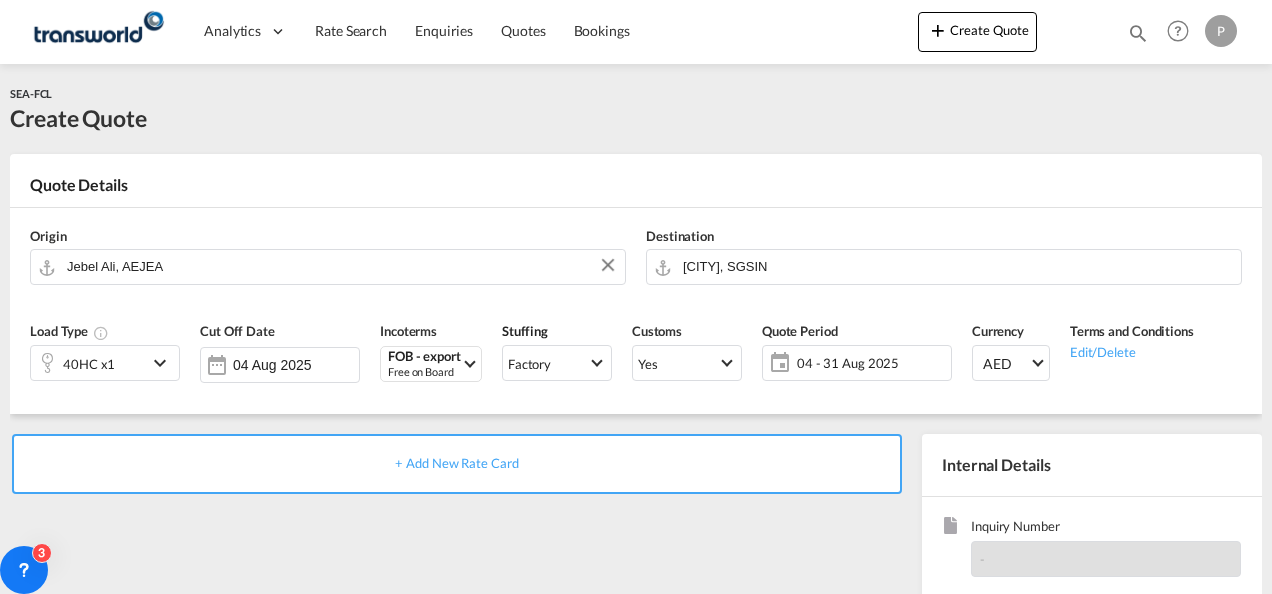 click on "-" at bounding box center (1106, 559) 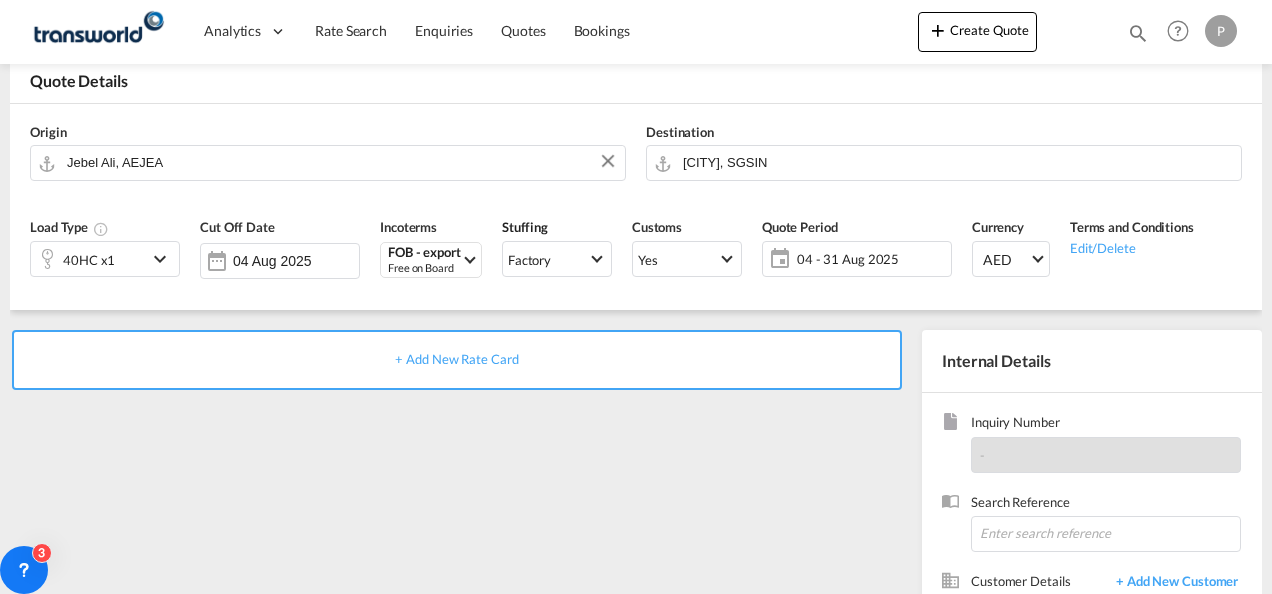 scroll, scrollTop: 113, scrollLeft: 0, axis: vertical 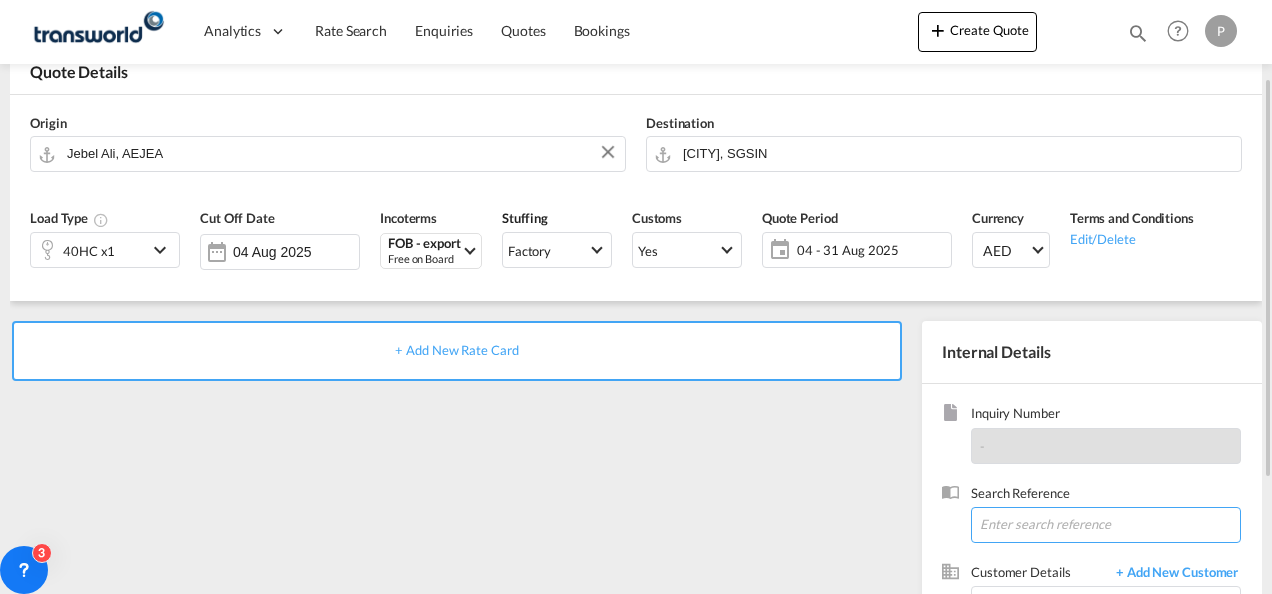 click at bounding box center [1106, 525] 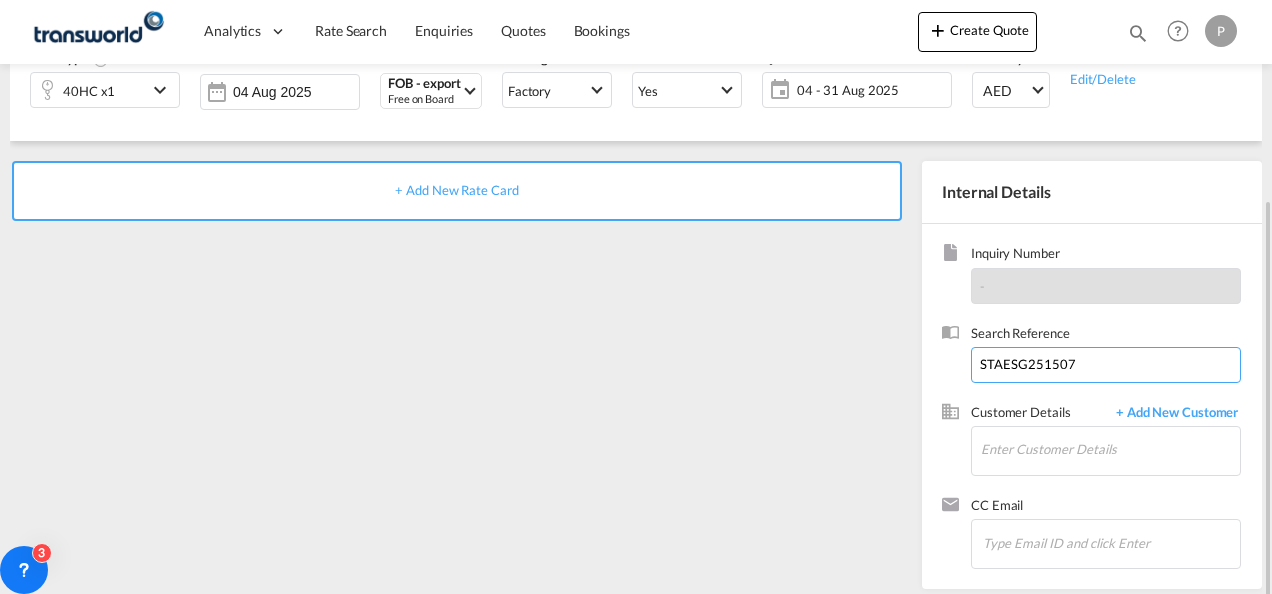 scroll, scrollTop: 282, scrollLeft: 0, axis: vertical 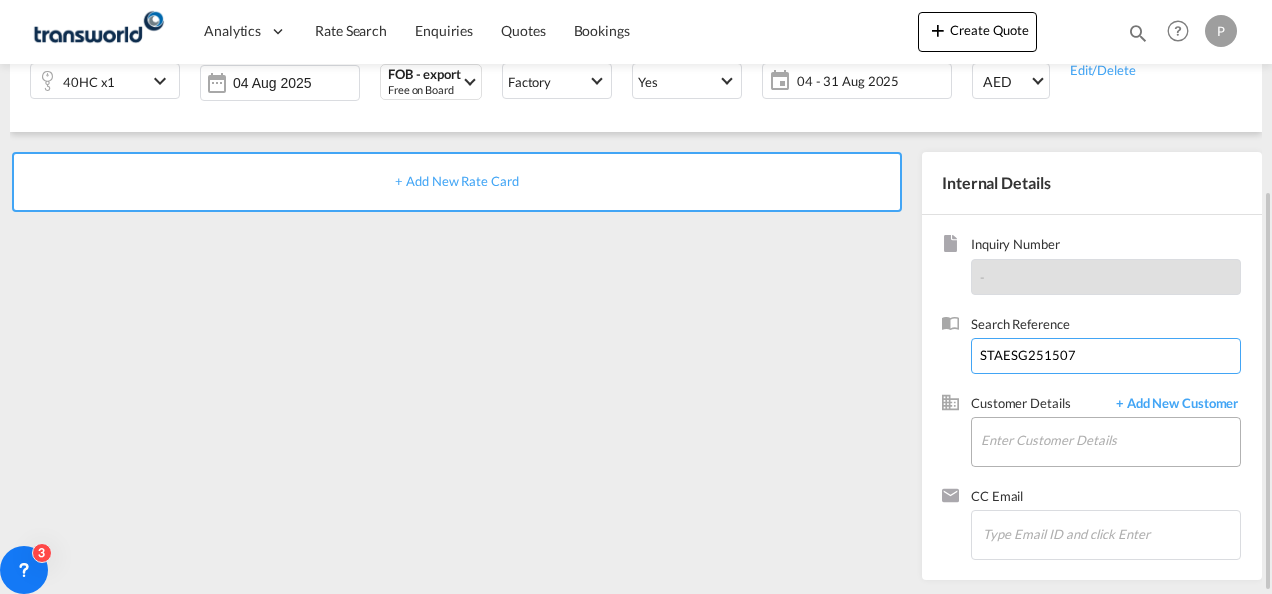 type on "STAESG251507" 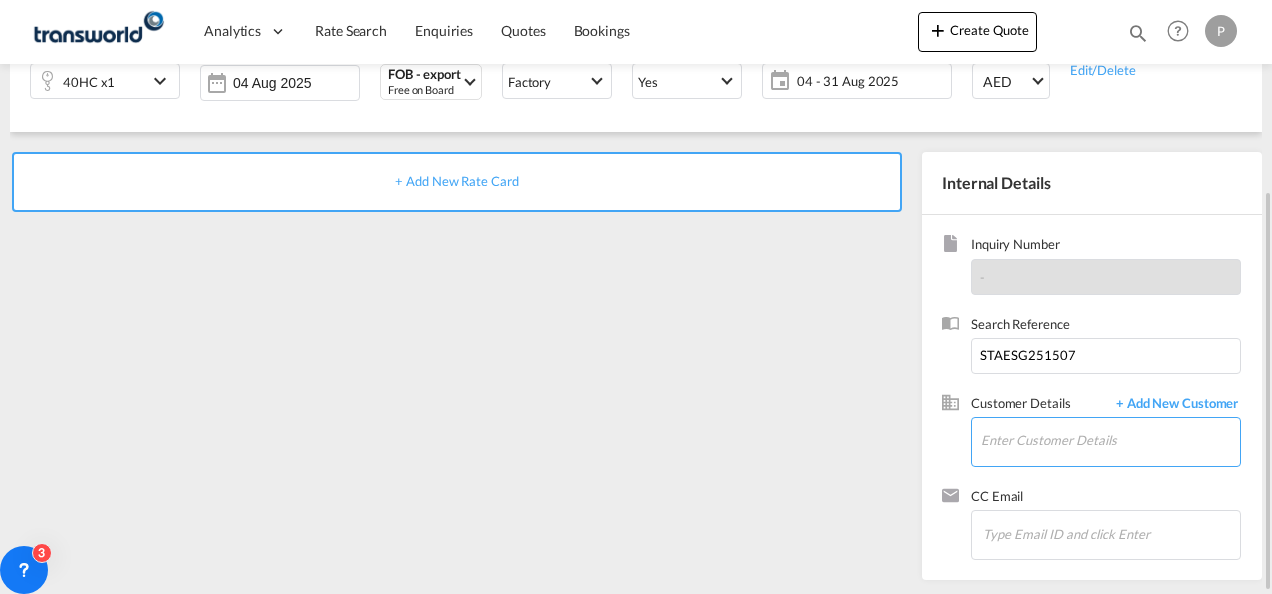 click on "Enter Customer Details" at bounding box center (1110, 440) 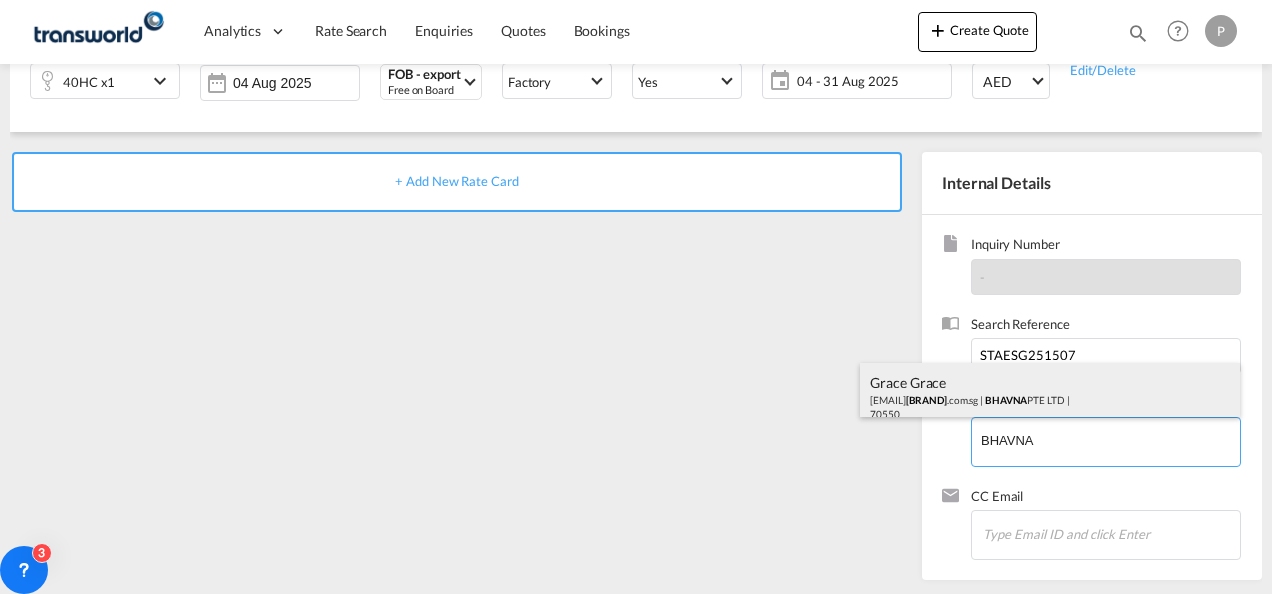 click on "[FIRST] [LAST] [EMAIL]    |    BHAVNA  PTE LTD
|      70550" at bounding box center (1050, 397) 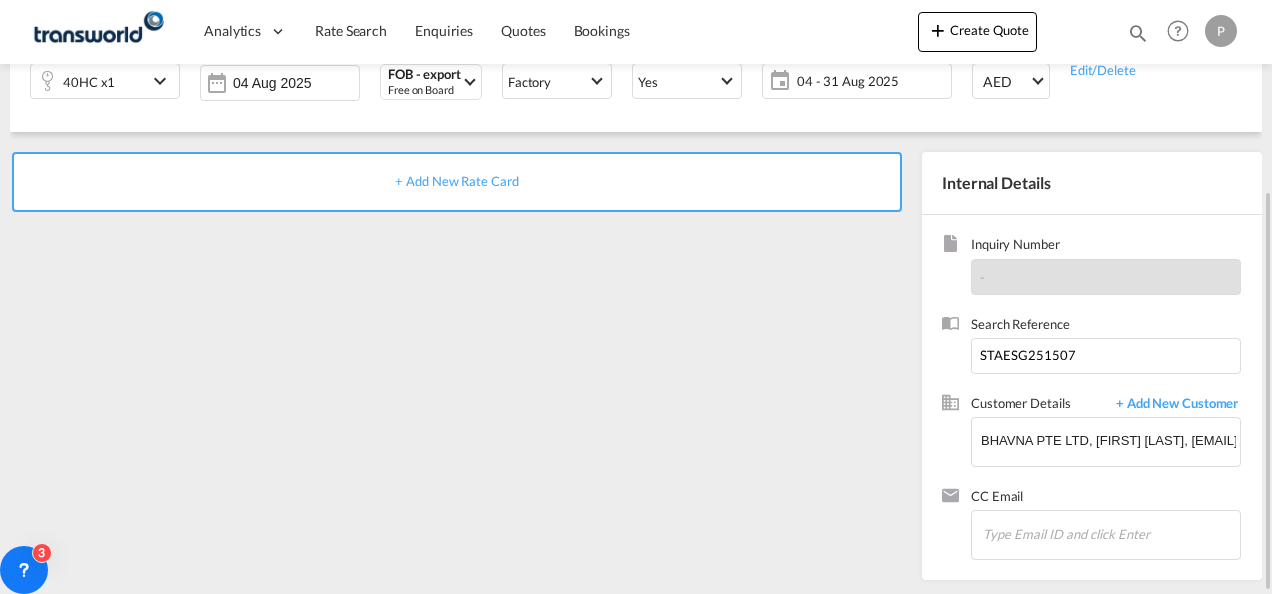 click on "+ Add New Rate Card" at bounding box center (456, 181) 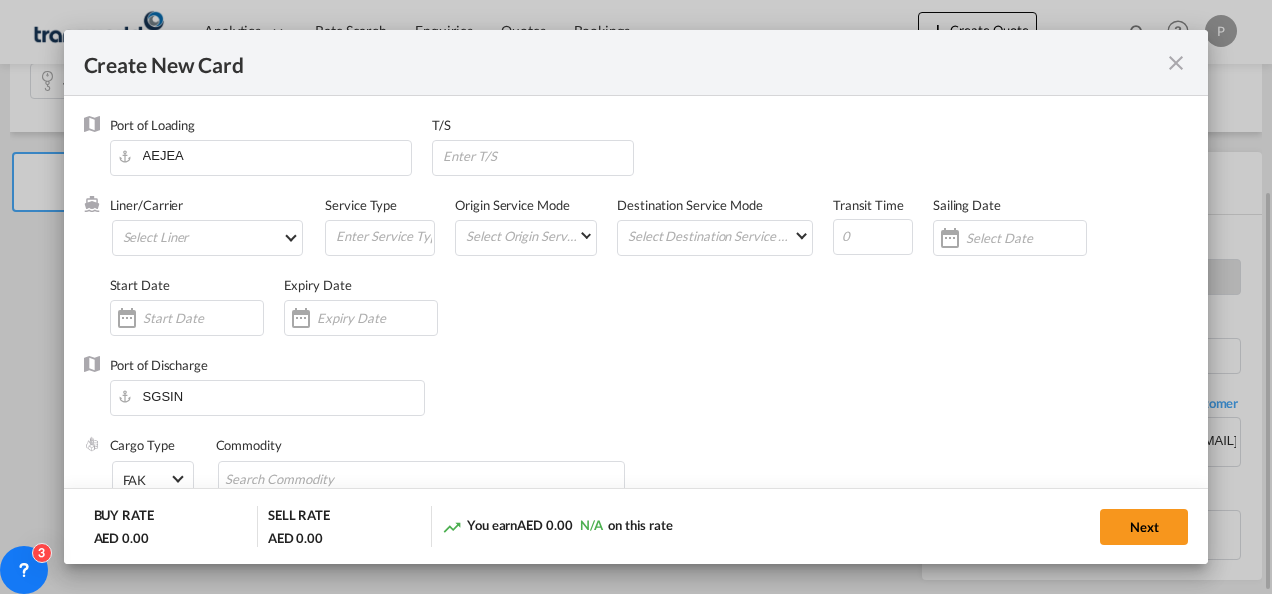 type on "Basic Ocean Freight" 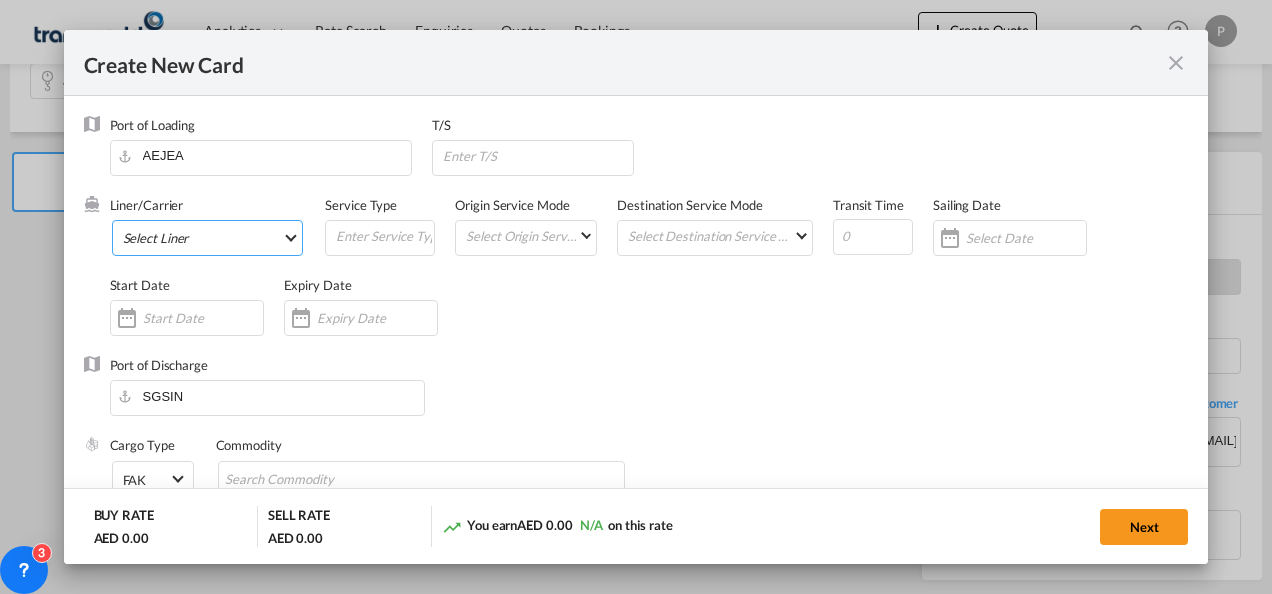 click on "Select Liner   2HM LOGISTICS D.O.O 2HM LOGISTICS D.O.O. / TDWC-CAPODISTRI 2HM LOGISTICS D.O.O. / TDWC-KOPER 2HM LOGISTICS KFT / TDWC-ANKARANSKA 3A INTERNATIONAL LOGISTICS JOINT STOCK COMPANY / T 3P LOGISTICS / TDWC - LONDON A & G INTERNATIONAL CARGO (THAILAND)  / TDWC-BANGK A A X L GLOBAL SHIPPING LINES L.L.C / TDWC-DUBAI A AND G INTERNATIONAL CARGO / TDWC-BANGKOK A J WORLDWIDE SERVICES INC / TDWC-SADDLE BRO A K ENTERPRISES / TDWC-MUMBAI A.J WORLDWIDE SERVICES LTD / TDWC-WESTDRAYTO AA AND S SHIPPING LLC / TDWC-DUBAI AA&S SHIPPING LLC / TDWC-DUBAI AAA CHINA LIMITED / TDWC-SHENZHEN AAHIL SHIPPING L.L.C / TDWC-DUBAI AAS FREIGHT EUROPE GMBH / TDWC-GERMANY AASHIANA COMMERCIAL FZE / TDWC-DUBAI AAXL GLOBAL SHIPPING LINES LLC ABBAS YOUSUF / TDWC-DUBAI ABBAS YOUSUF TRADING LLC / TDWC-DUBAI ABC EUROPEAN AIR AND SEA CARGO DISTRI / TDWC-BEOGR ABDA CARGO SERVICES DMCC / TDWC-DUBAI ABDUL MUHSEN SHIPPING LLC ABDUL MUHSEN SHIPPING LLC / TDWC-DUBAI ABRAO SHIPPING / TDWC-DUBAI ABRECO FREIGHT LLC / TDWC-DUBAI" at bounding box center (208, 238) 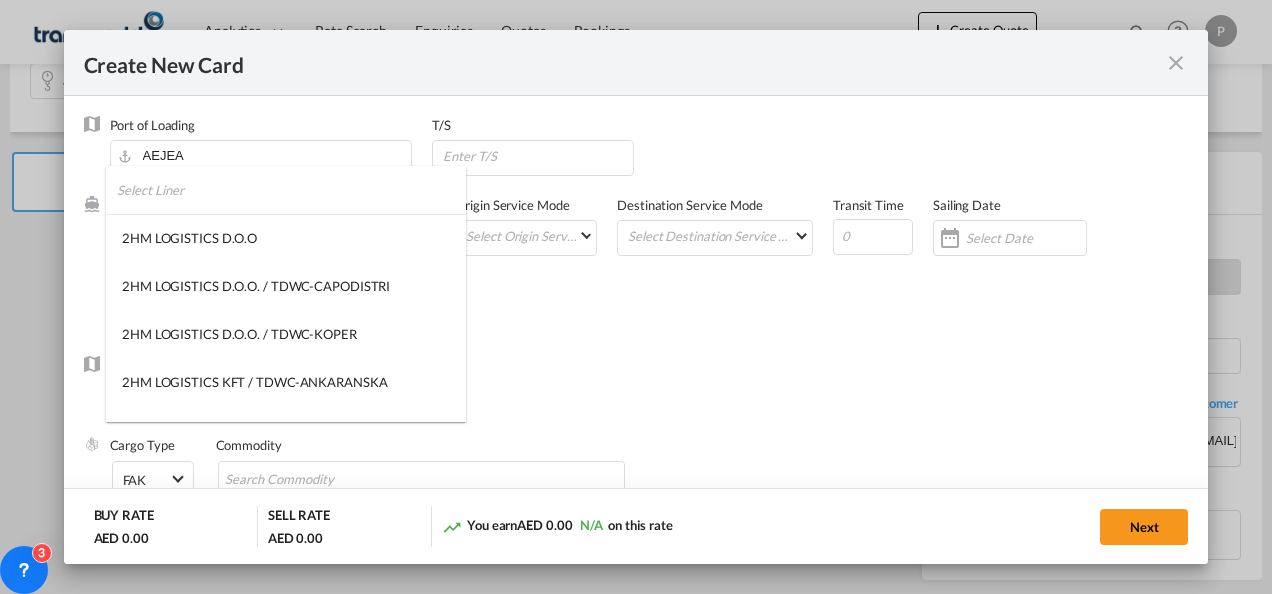 click at bounding box center [291, 190] 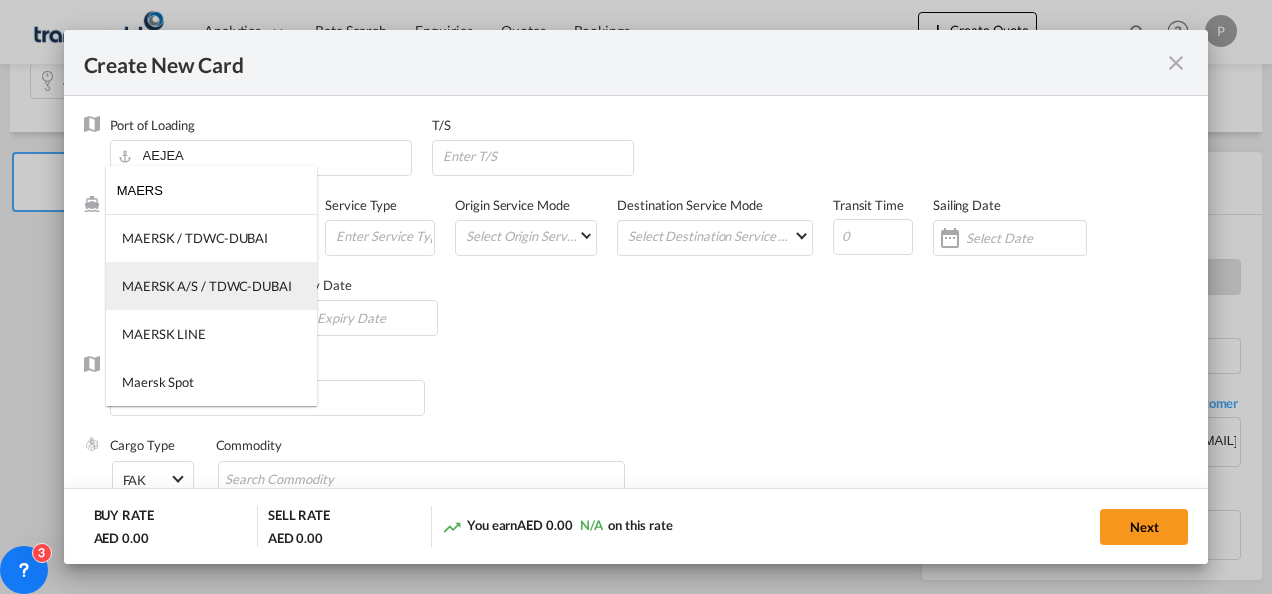type on "MAERS" 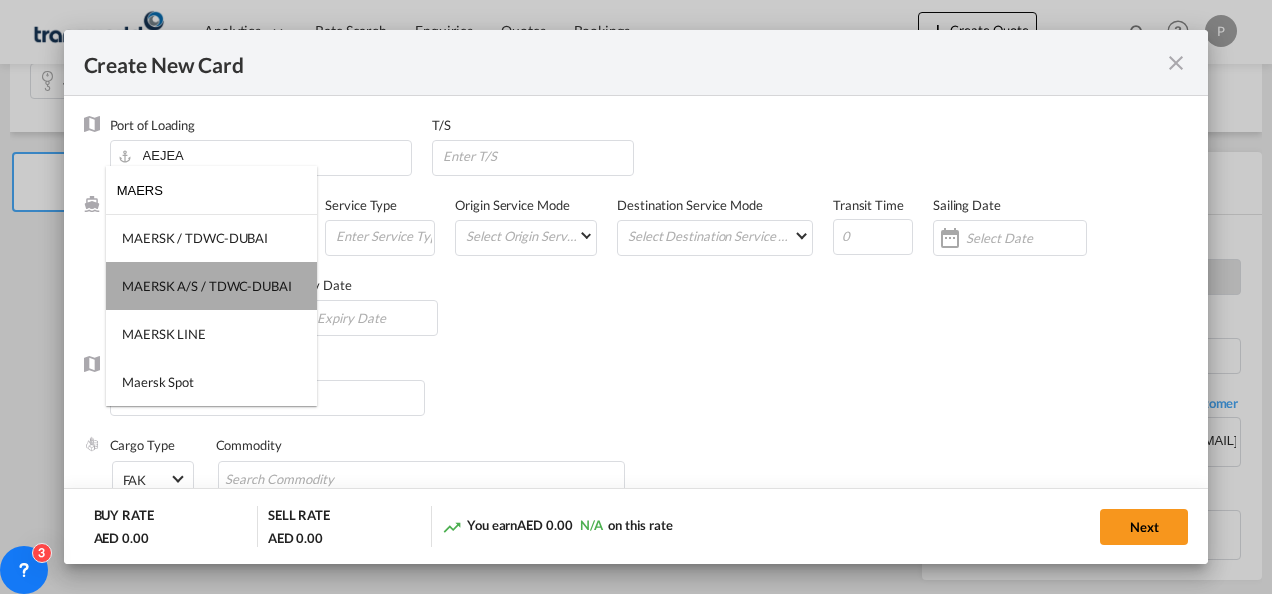 click on "MAERSK A/S / TDWC-DUBAI" at bounding box center (207, 286) 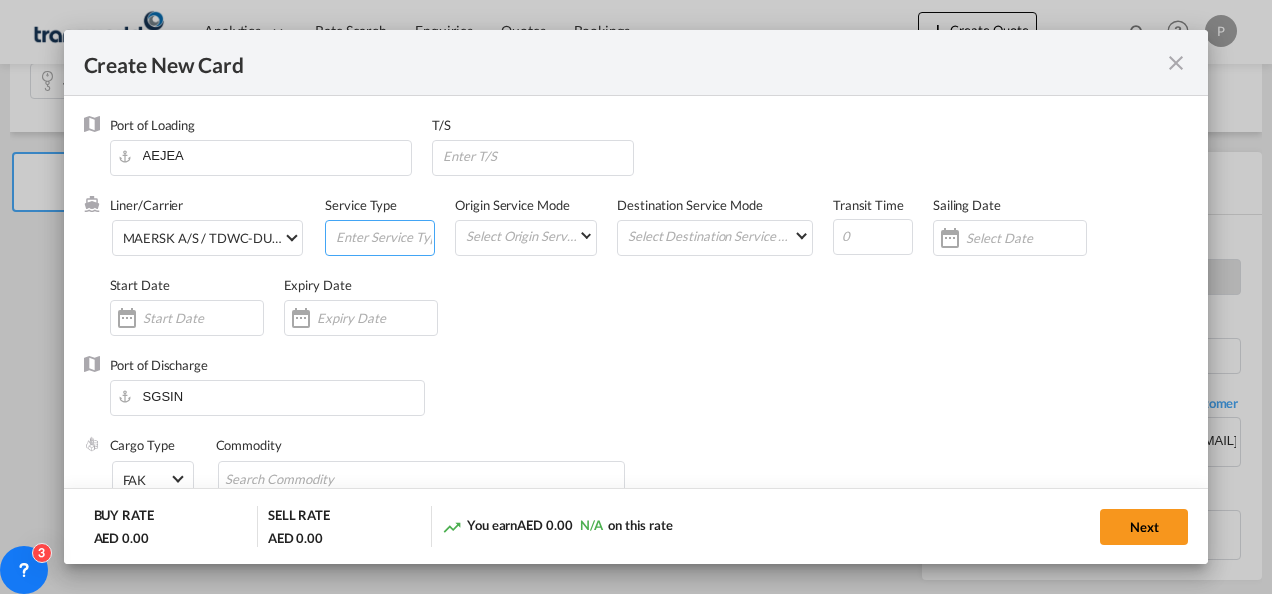 click at bounding box center [384, 236] 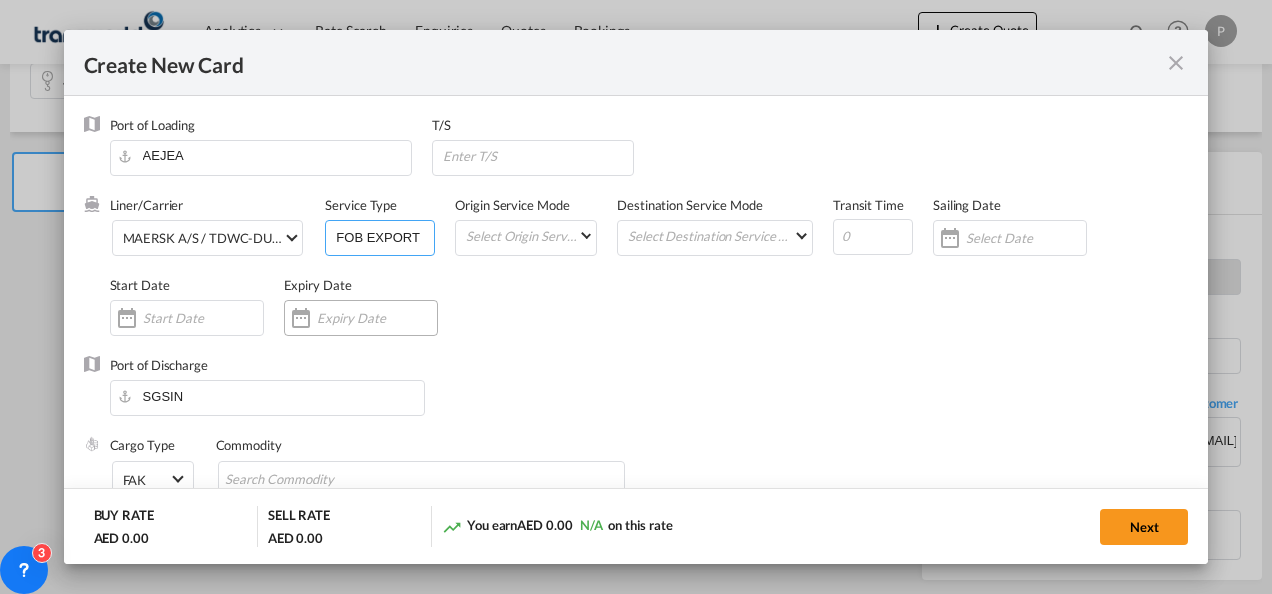 type on "FOB EXPORT" 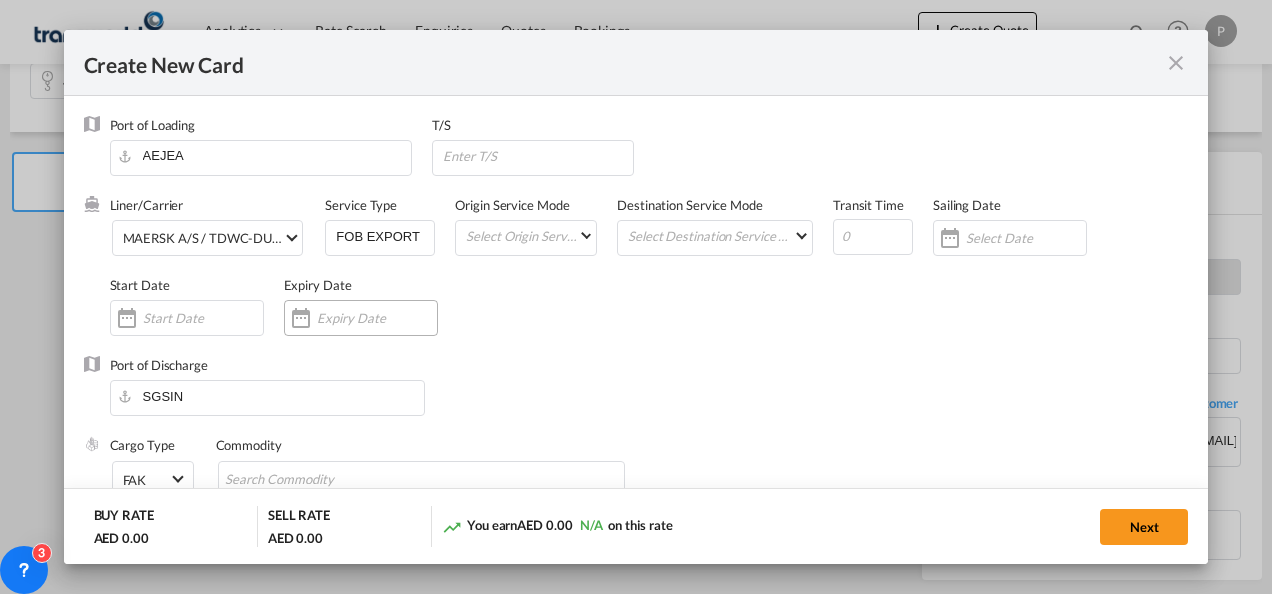 click at bounding box center [377, 318] 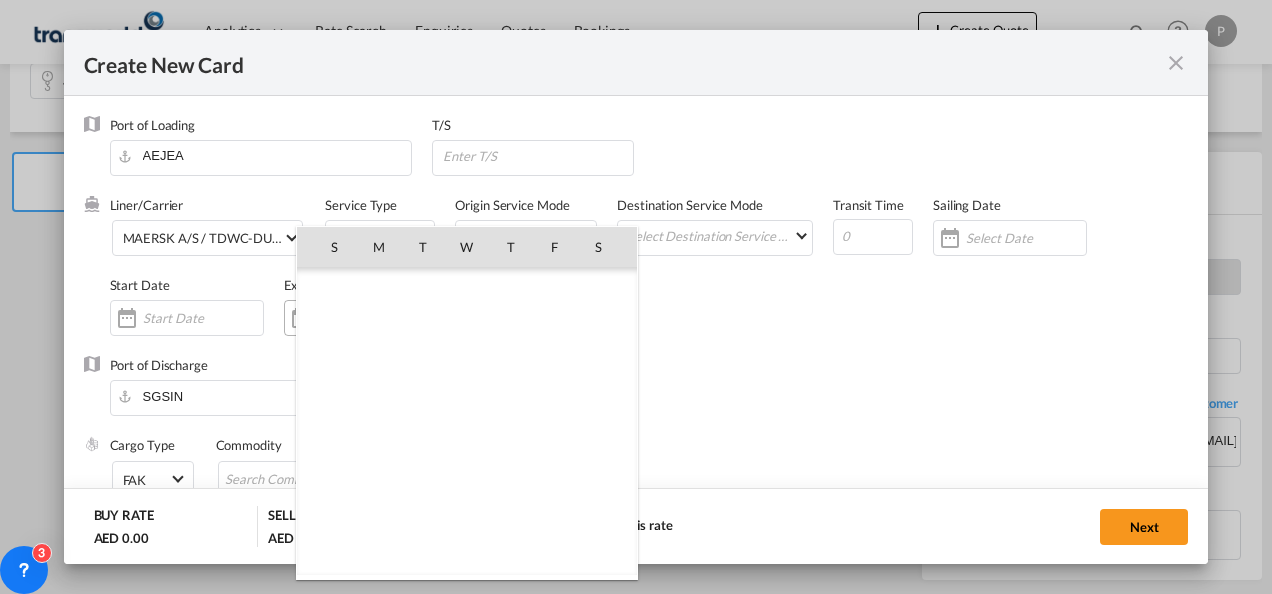 scroll, scrollTop: 462955, scrollLeft: 0, axis: vertical 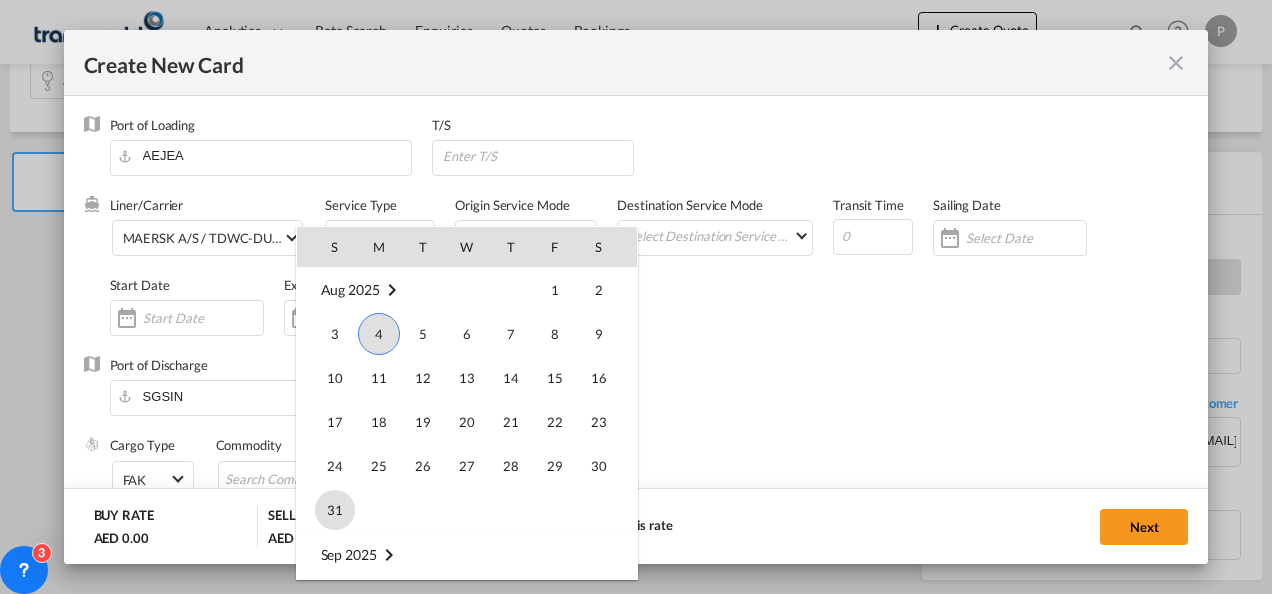 click on "31" at bounding box center [335, 510] 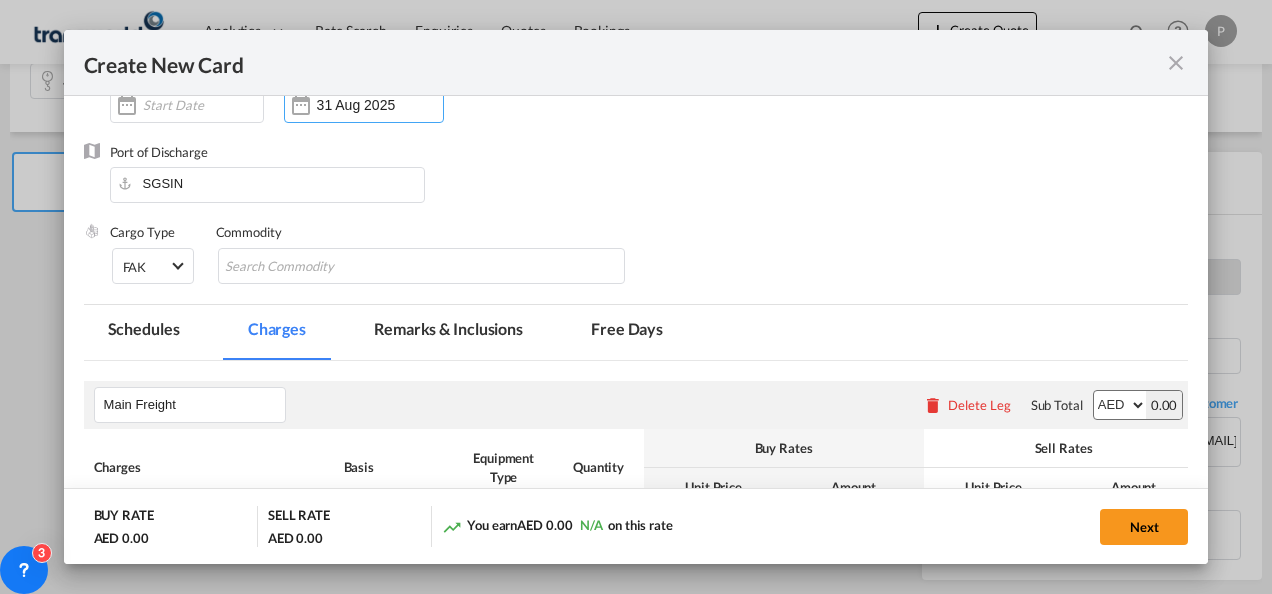 scroll, scrollTop: 214, scrollLeft: 0, axis: vertical 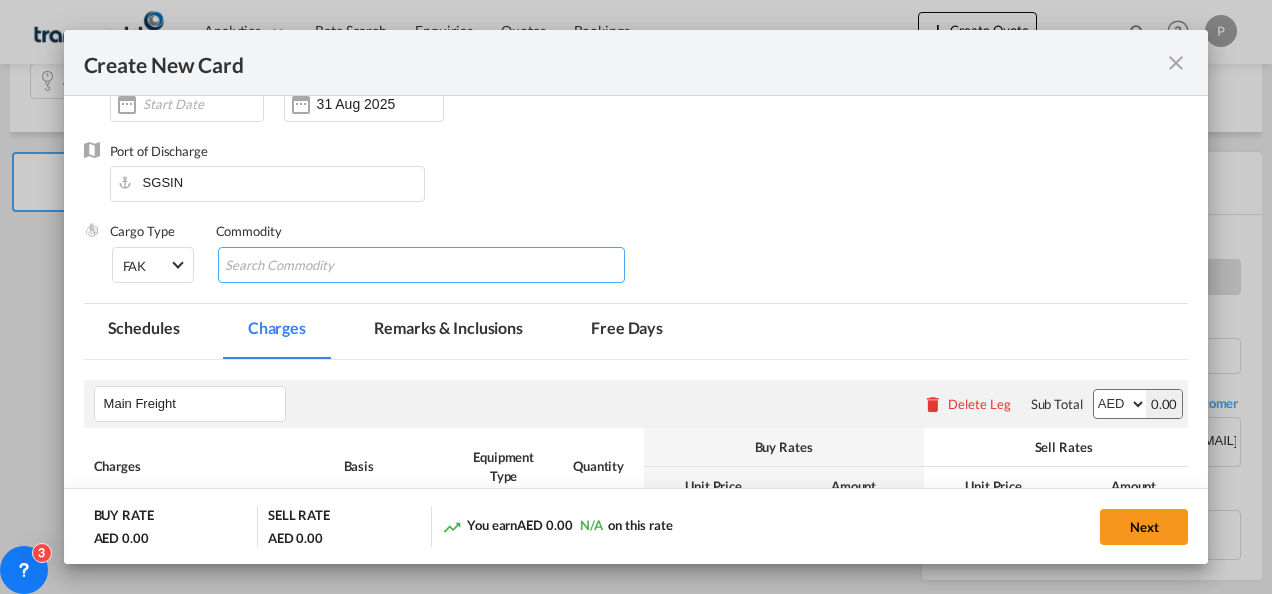 click at bounding box center (316, 266) 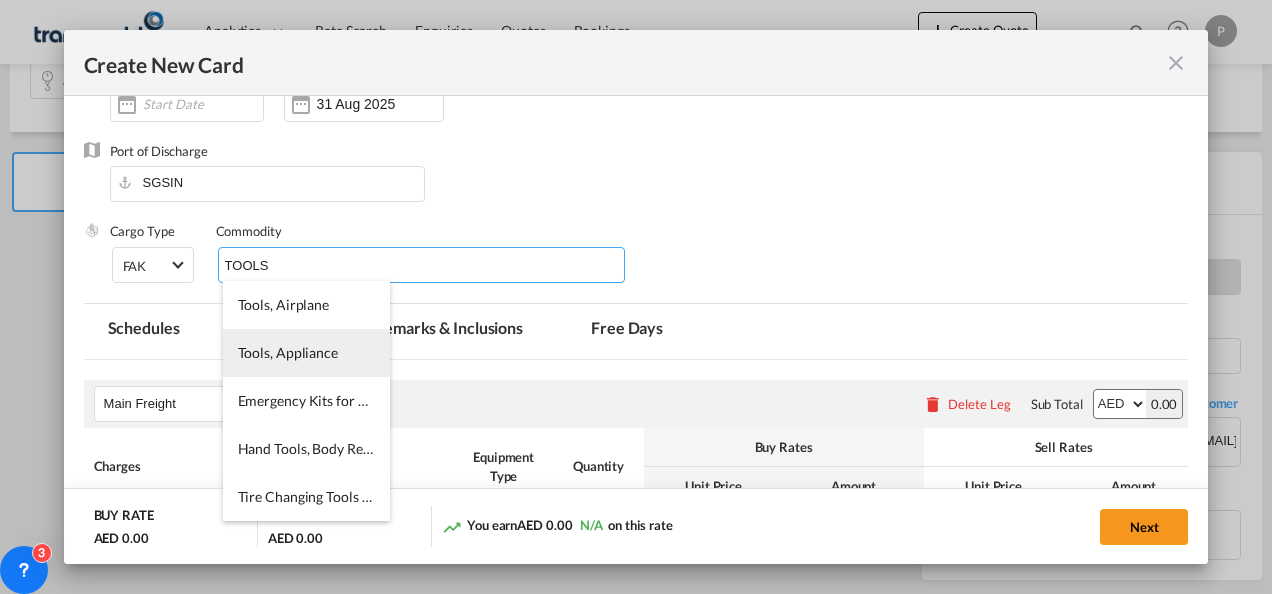 type on "TOOLS" 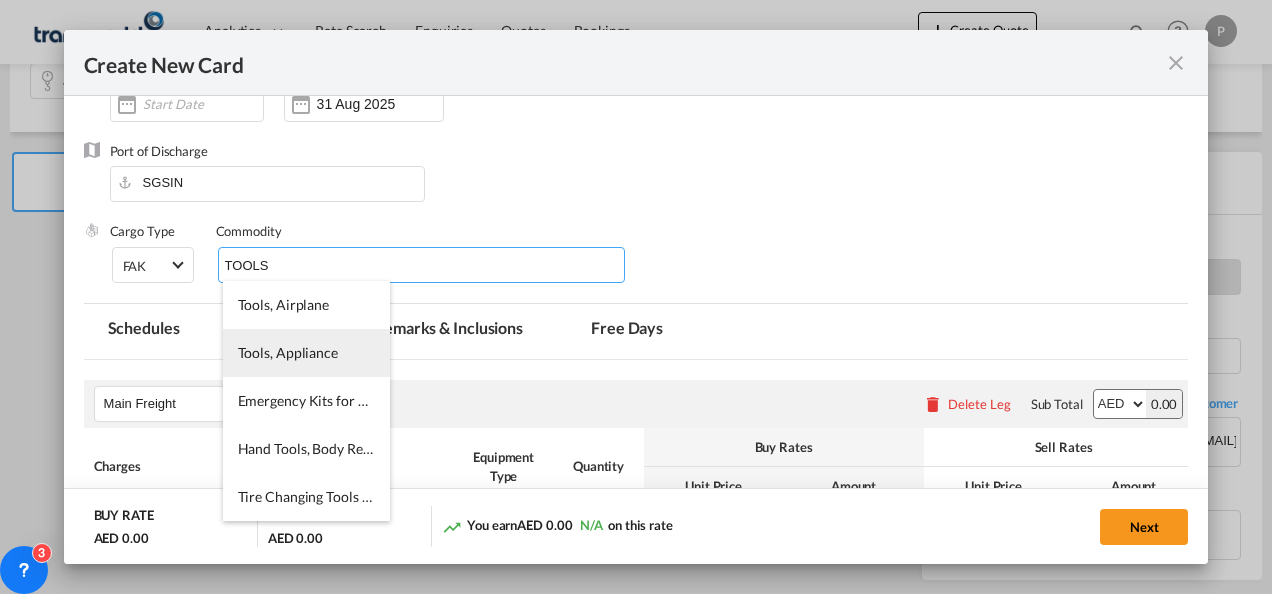 click on "Tools, Appliance" at bounding box center [306, 353] 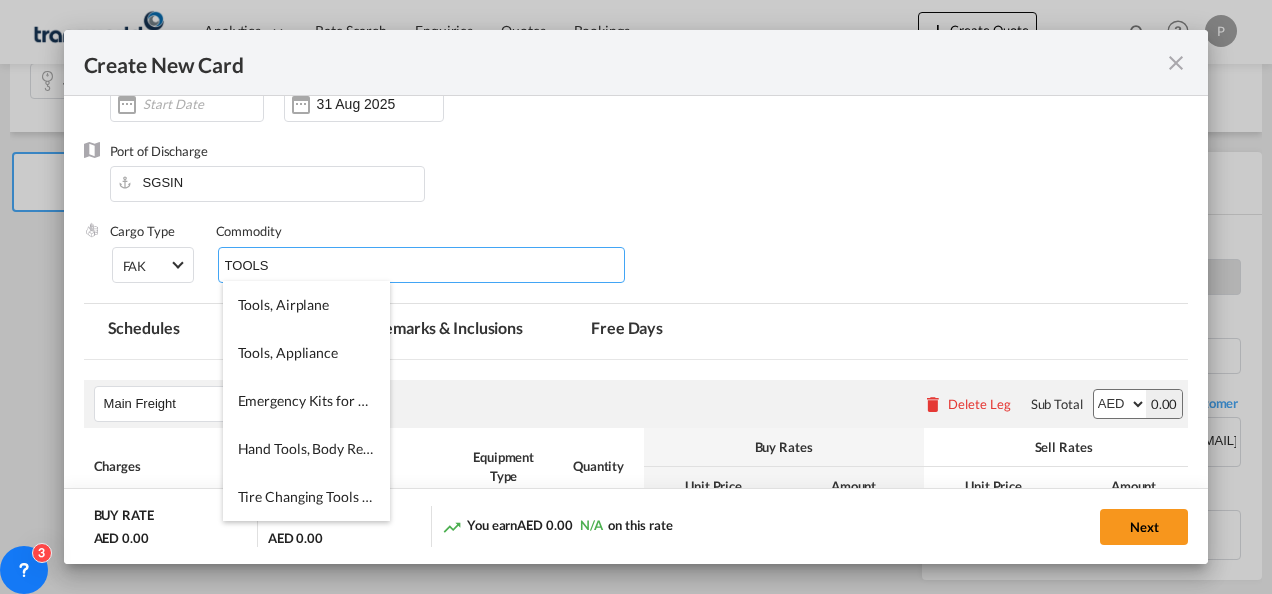 type 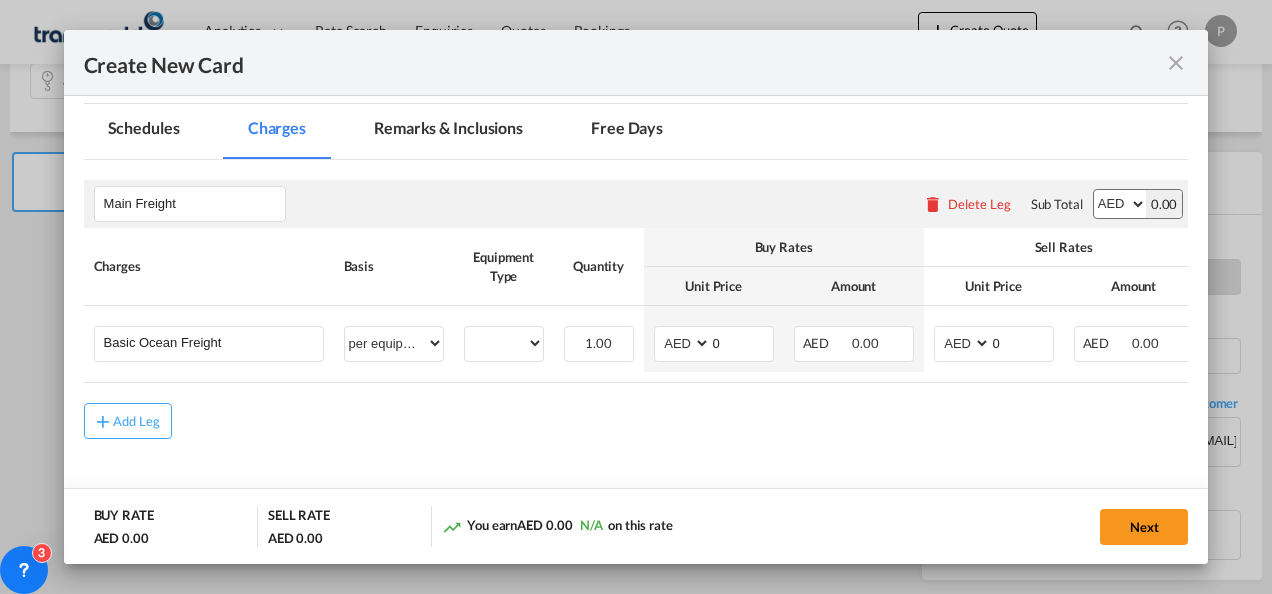 scroll, scrollTop: 432, scrollLeft: 0, axis: vertical 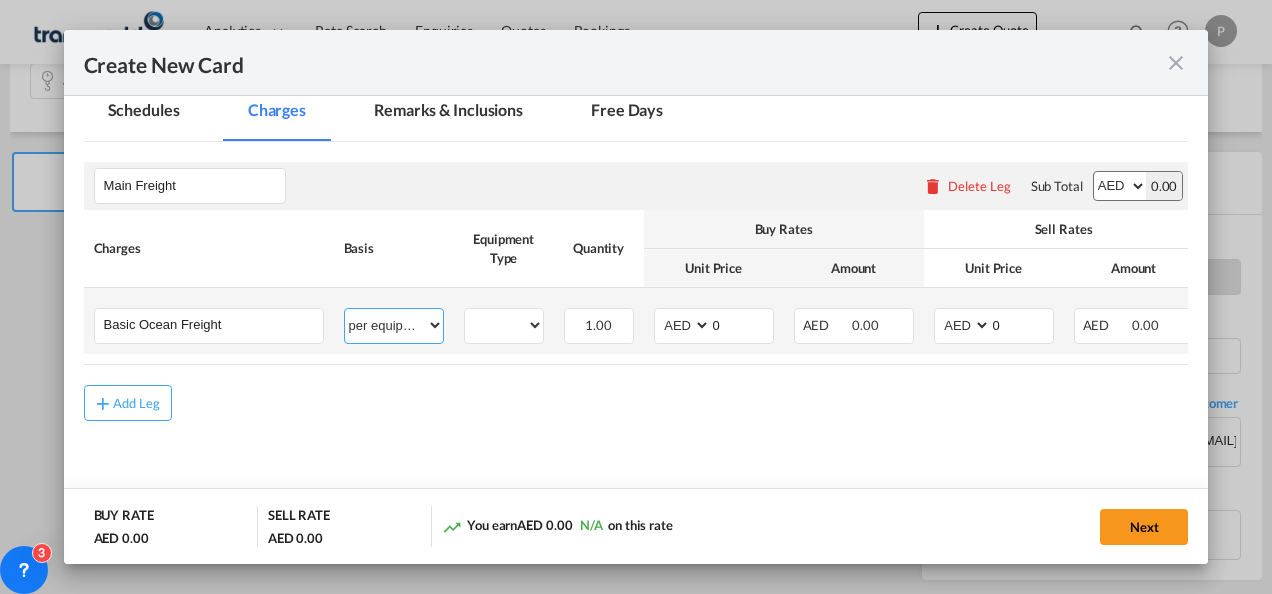 click on "per equipment
per container
per B/L
per shipping bill
per shipment
% on freight
per pallet
per carton
per vehicle
per shift
per invoice
per package
per day
per revalidation
per teu
per kg
per ton
per hour
flat
per_hbl
per belt
per_declaration
per_document
per chasis split
per clearance" at bounding box center (394, 325) 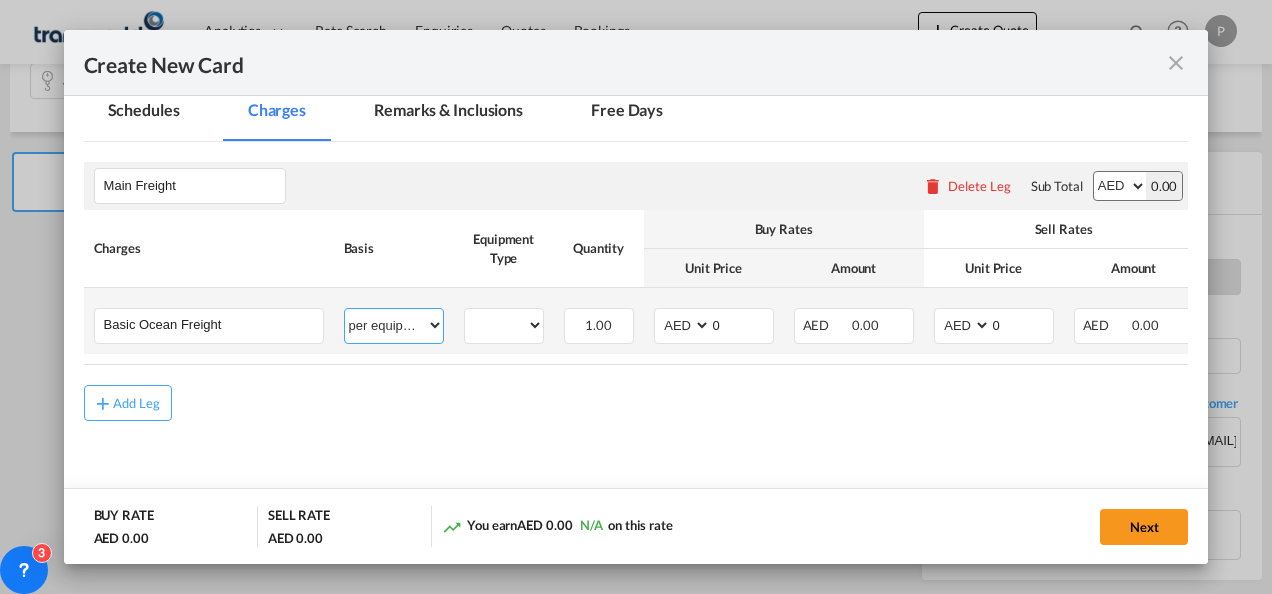 select on "per shipment" 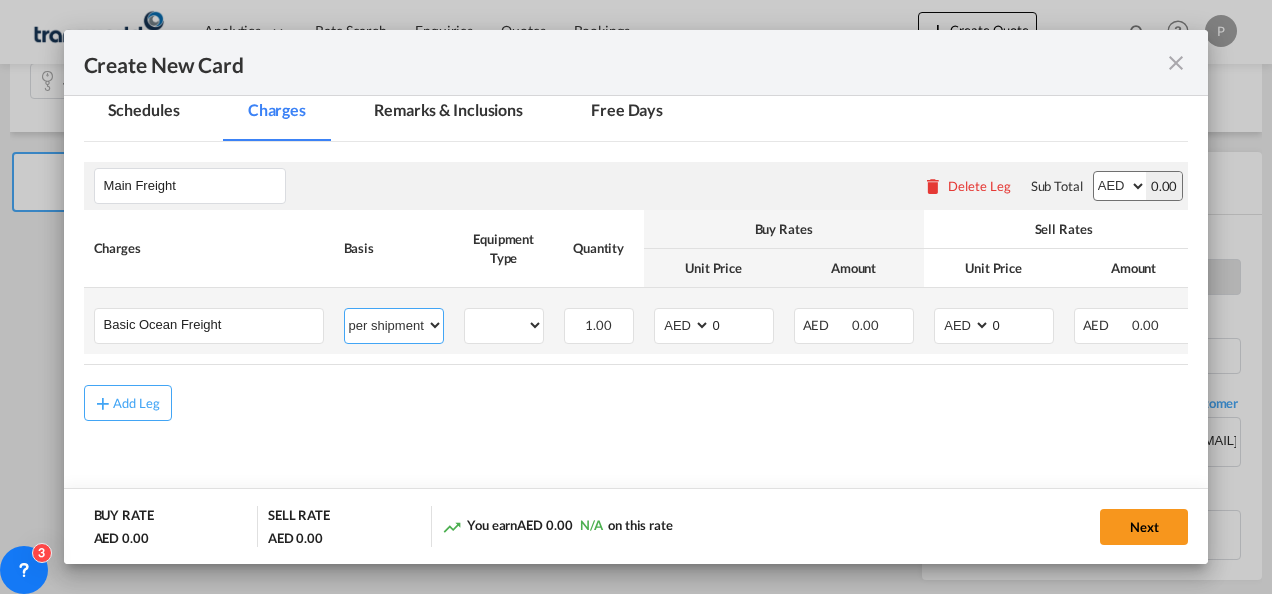 click on "per equipment
per container
per B/L
per shipping bill
per shipment
% on freight
per pallet
per carton
per vehicle
per shift
per invoice
per package
per day
per revalidation
per teu
per kg
per ton
per hour
flat
per_hbl
per belt
per_declaration
per_document
per chasis split
per clearance" at bounding box center [394, 325] 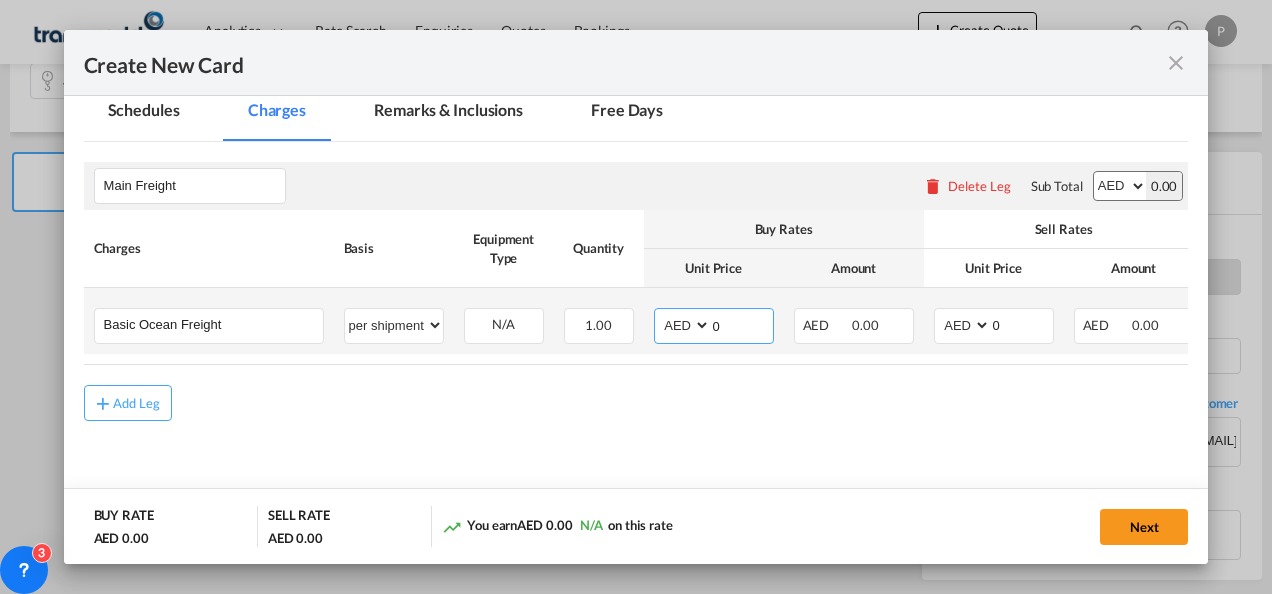 click on "0" at bounding box center [742, 324] 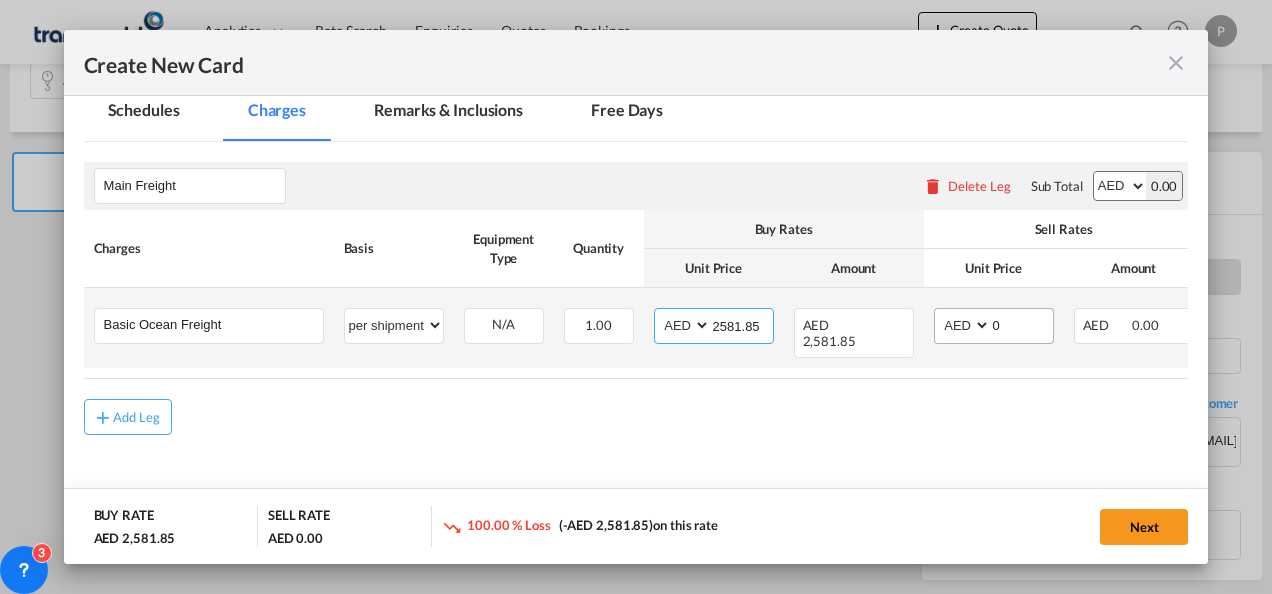 type on "2581.85" 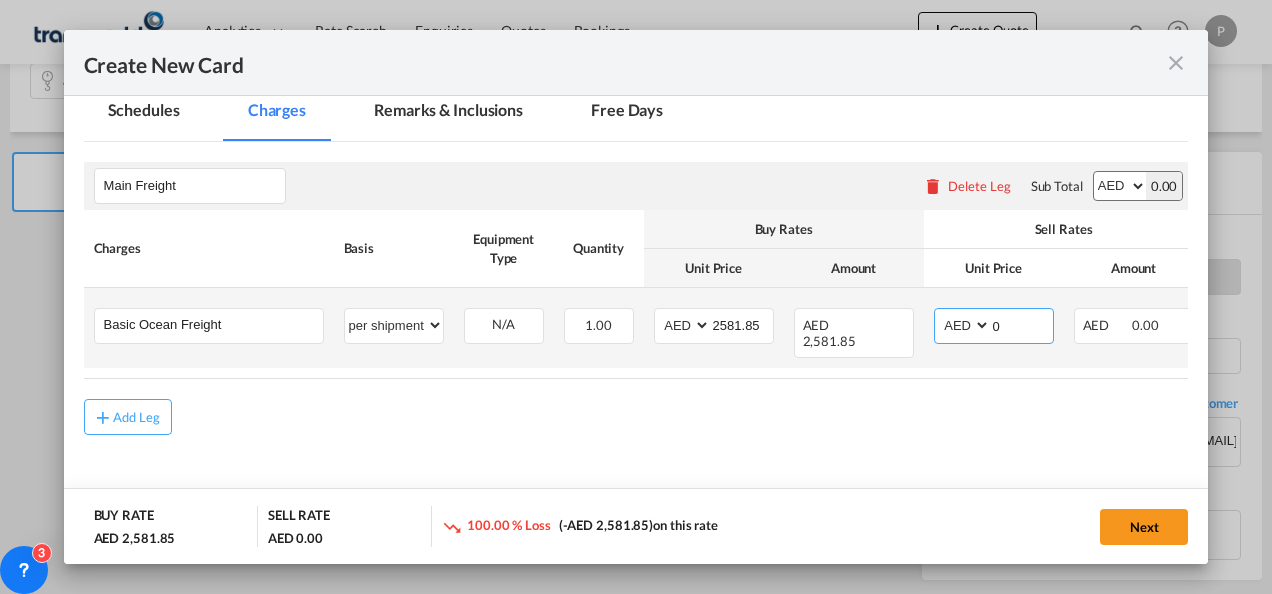 click on "0" at bounding box center [1022, 324] 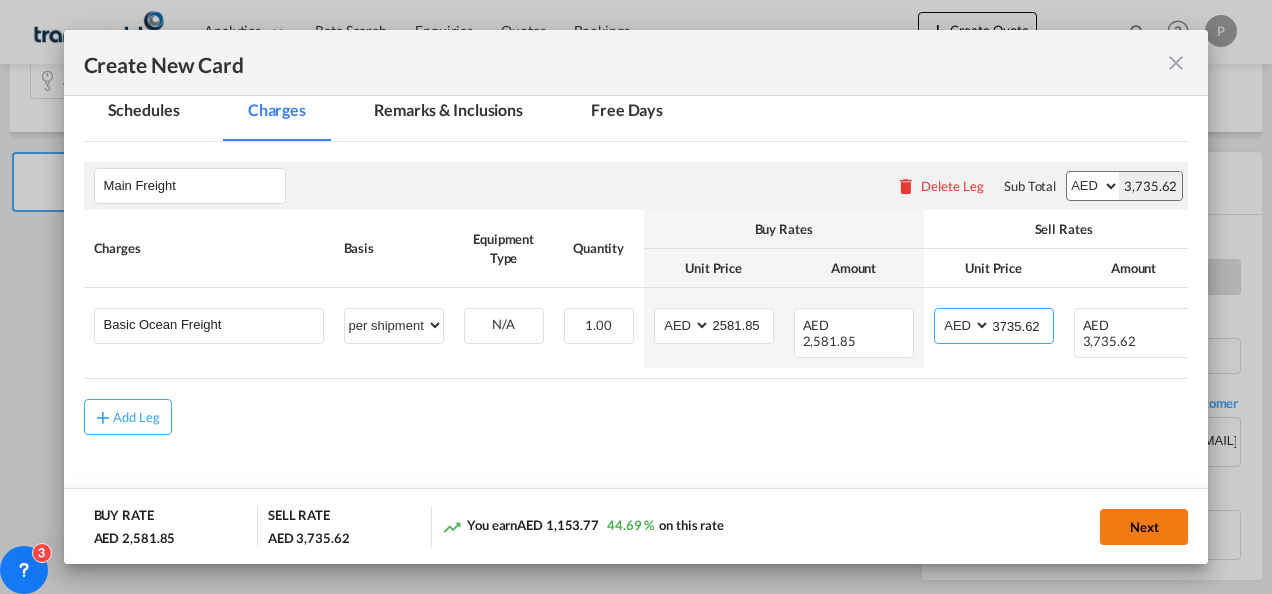 type on "3735.62" 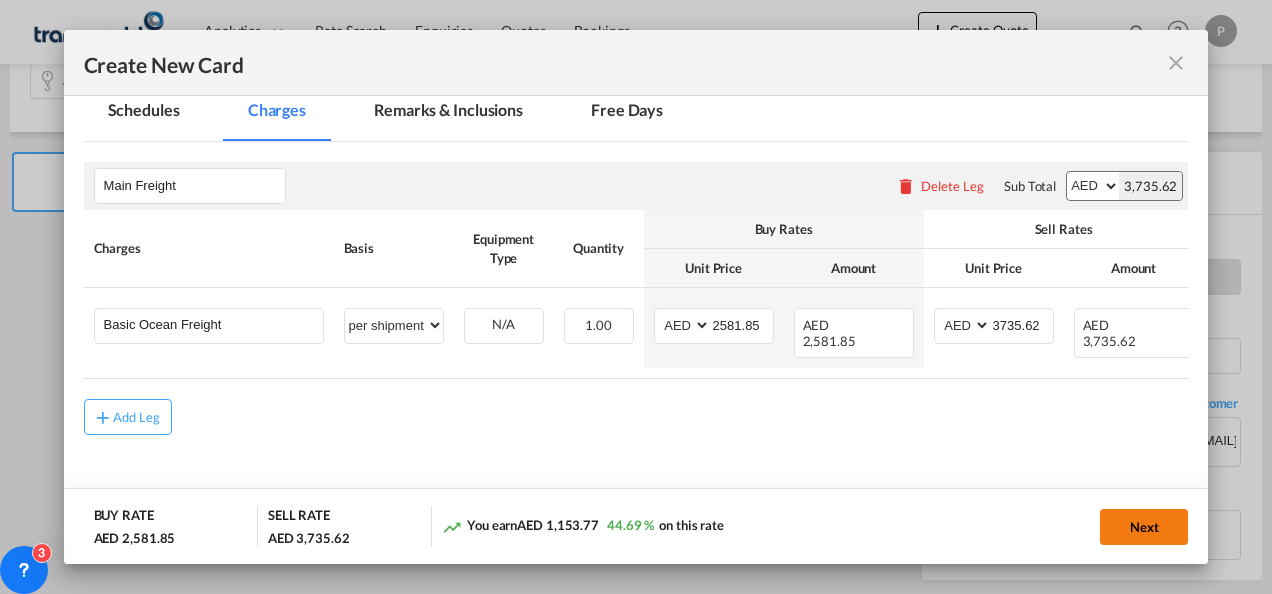 click on "Next" 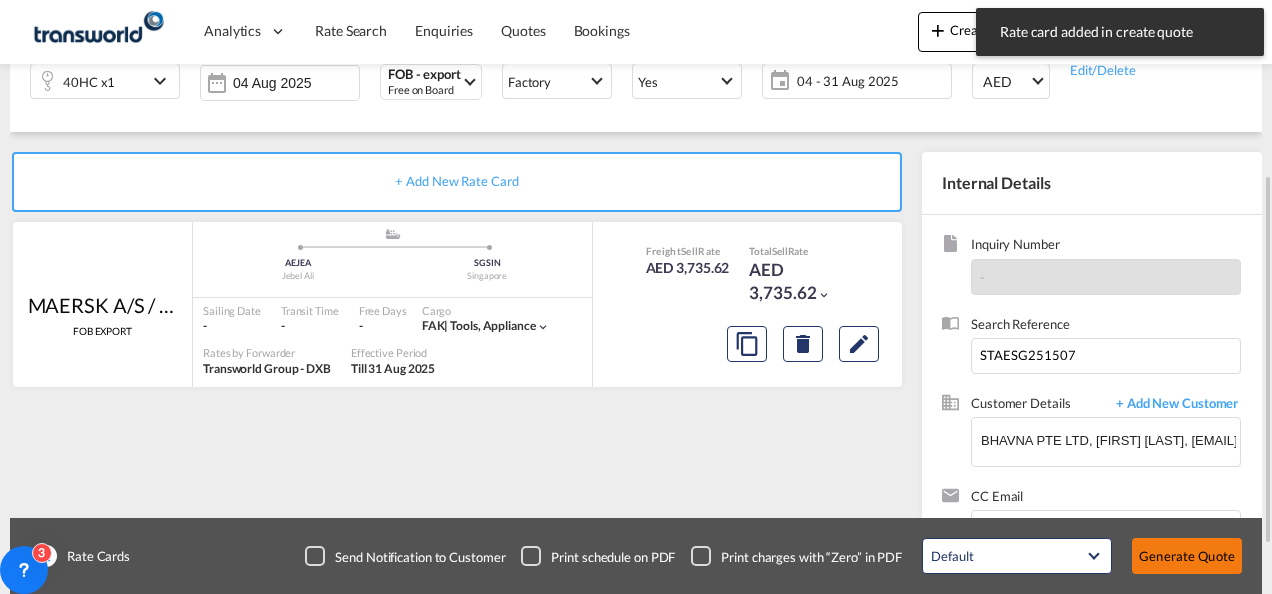 click on "Generate Quote" at bounding box center (1187, 556) 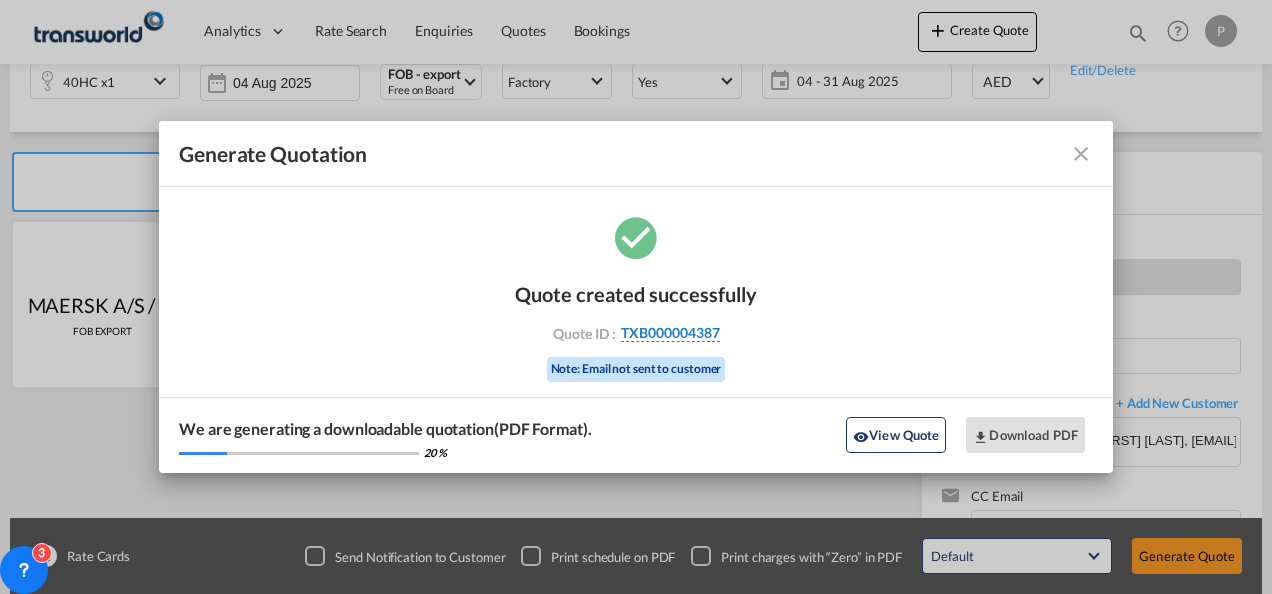 click on "TXB000004387" at bounding box center (670, 333) 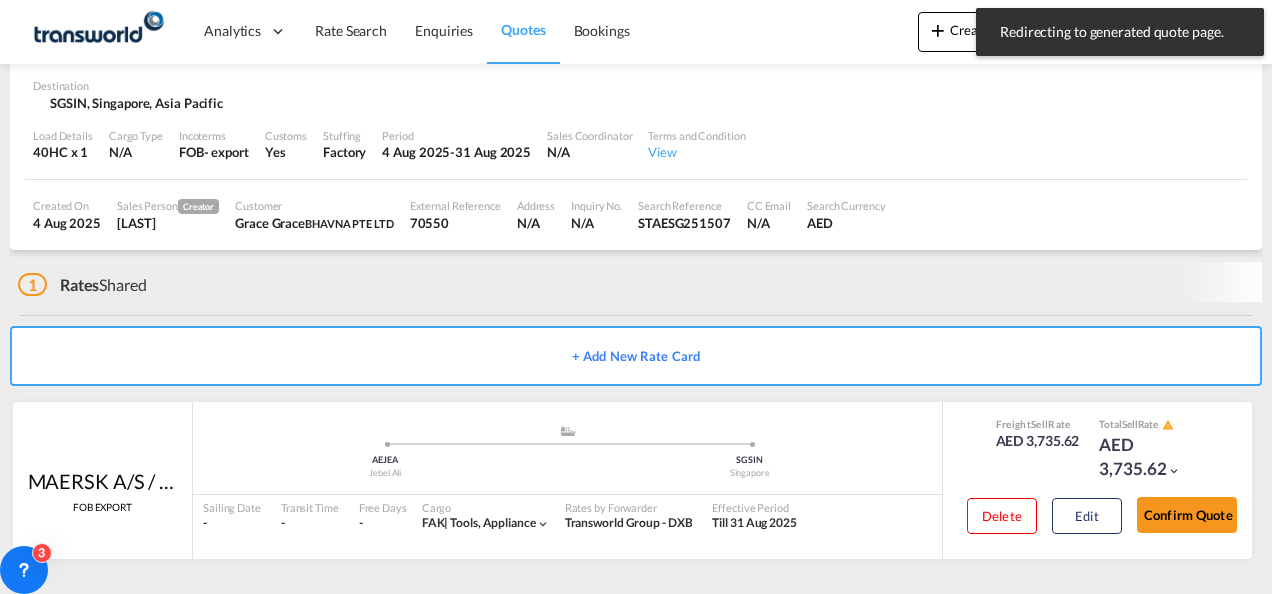 scroll, scrollTop: 135, scrollLeft: 0, axis: vertical 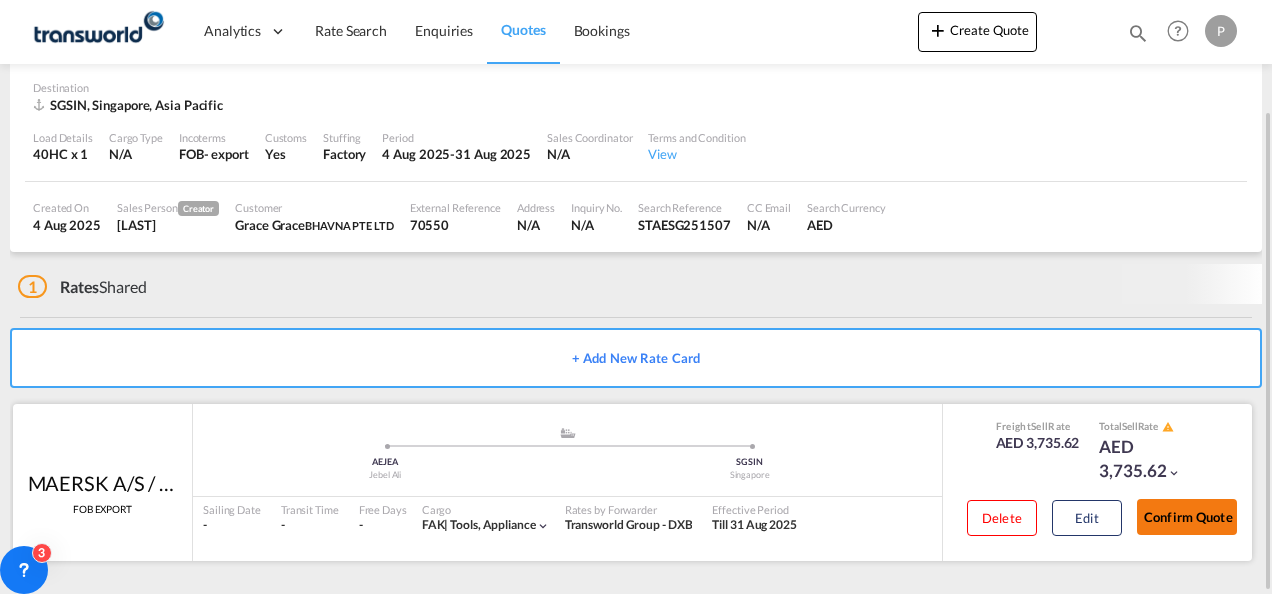 click on "Confirm Quote" at bounding box center (1187, 517) 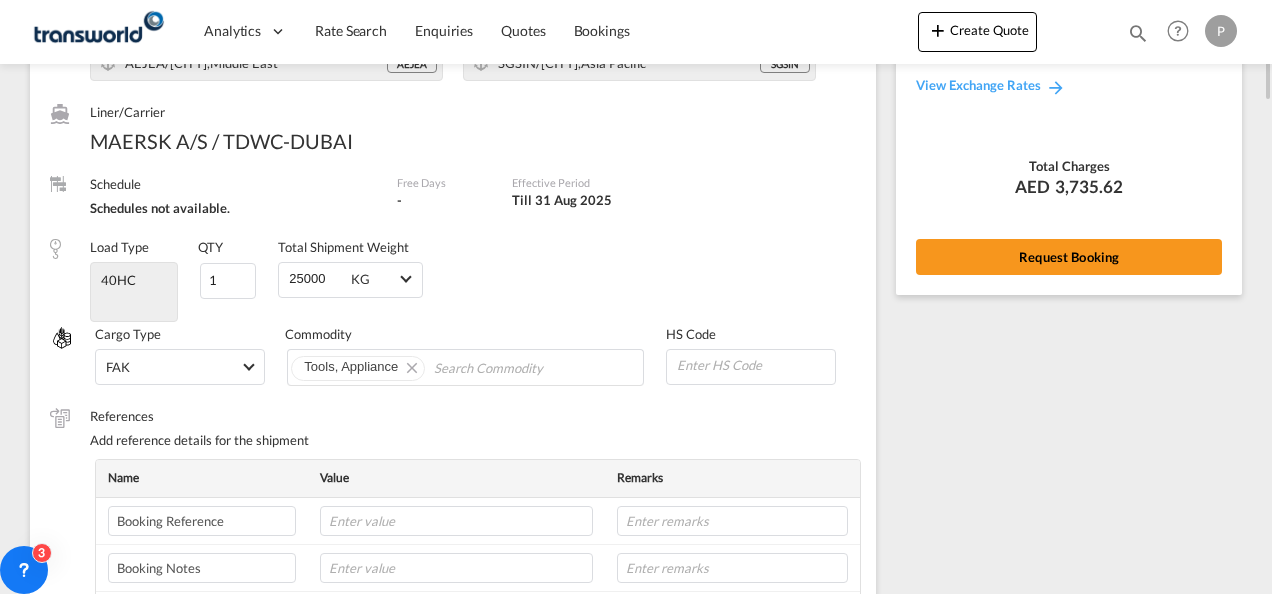 scroll, scrollTop: 0, scrollLeft: 0, axis: both 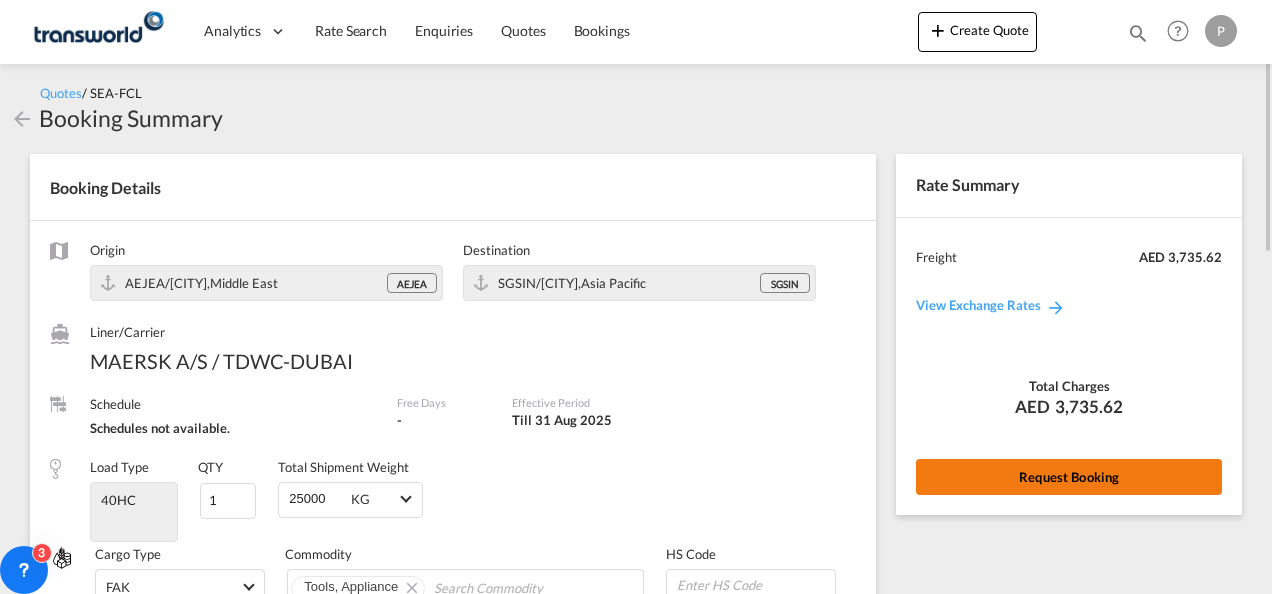 click on "Request Booking" at bounding box center [1069, 477] 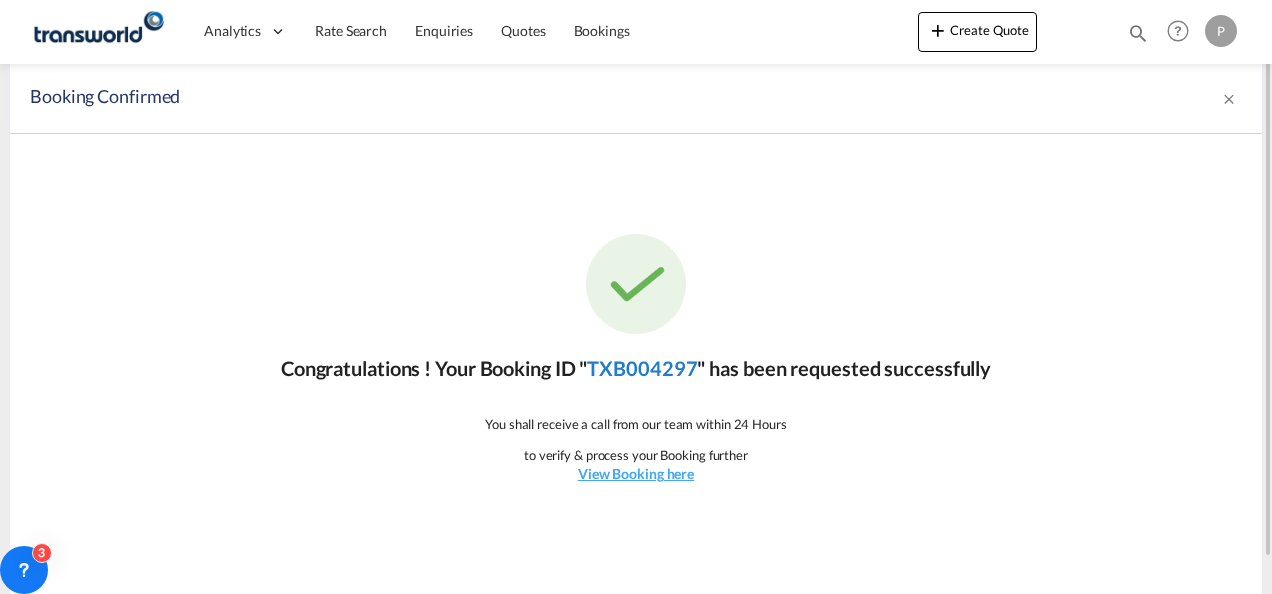 click on "TXB004297" 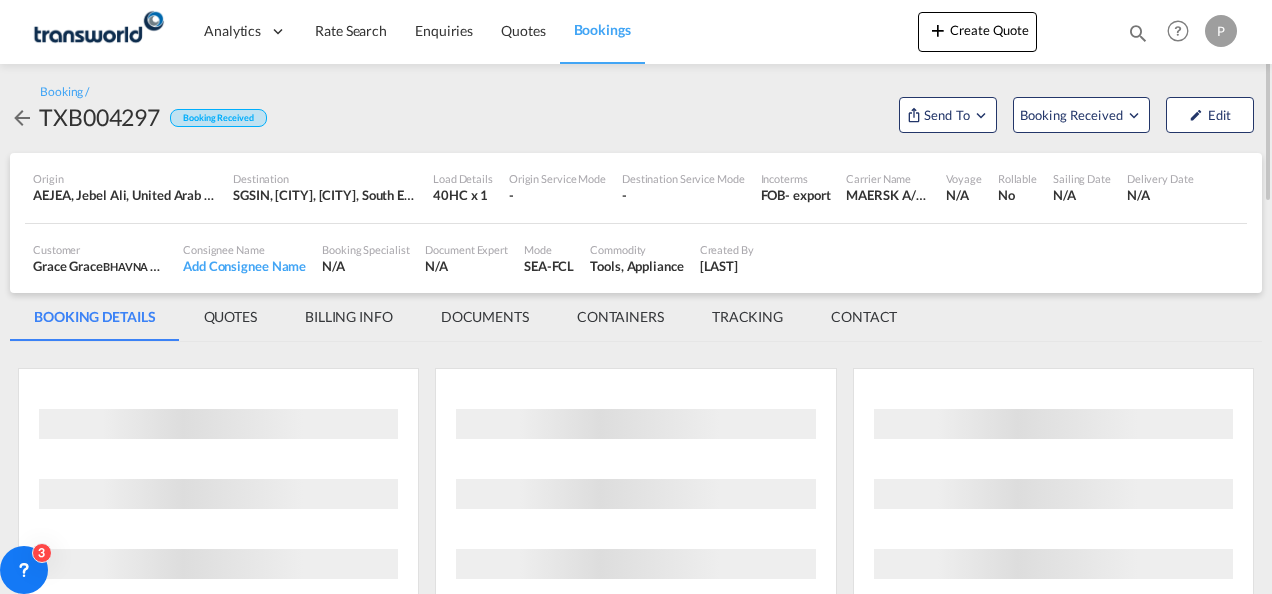 scroll, scrollTop: 0, scrollLeft: 0, axis: both 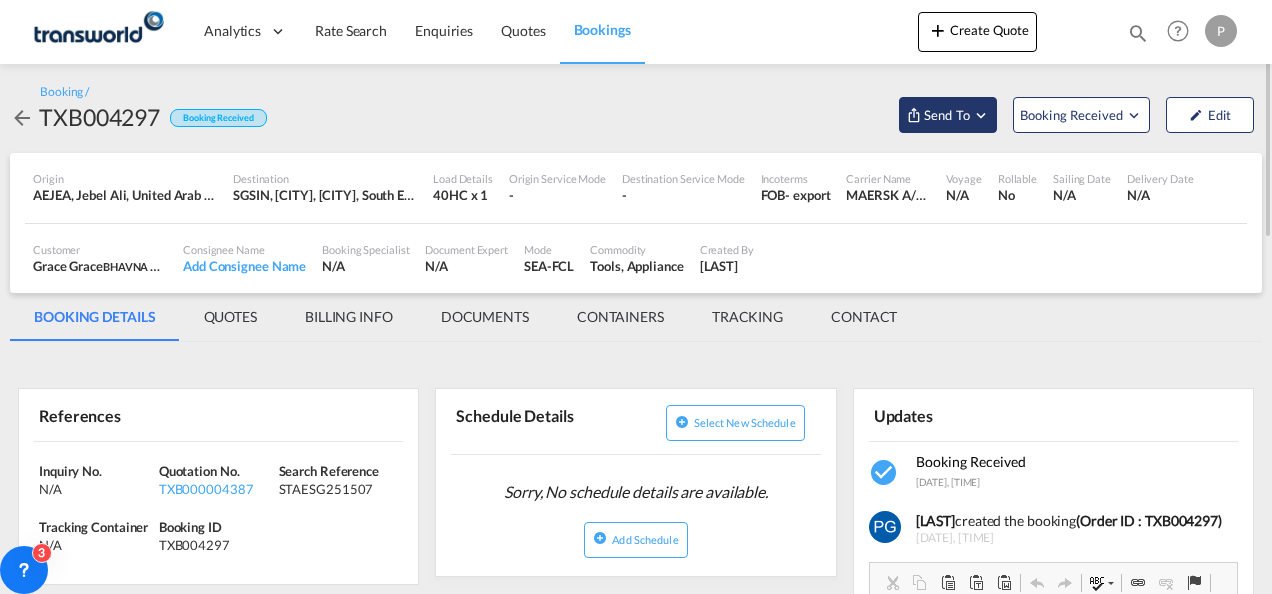 click on "Send To" at bounding box center [948, 115] 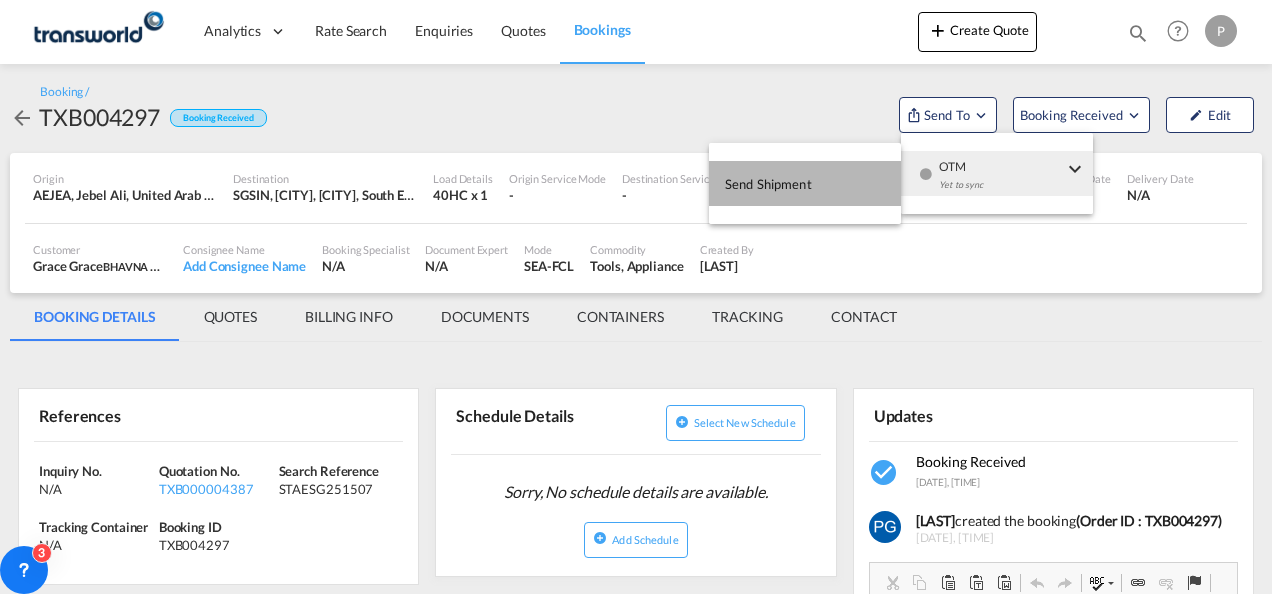 click on "Send Shipment" at bounding box center (768, 184) 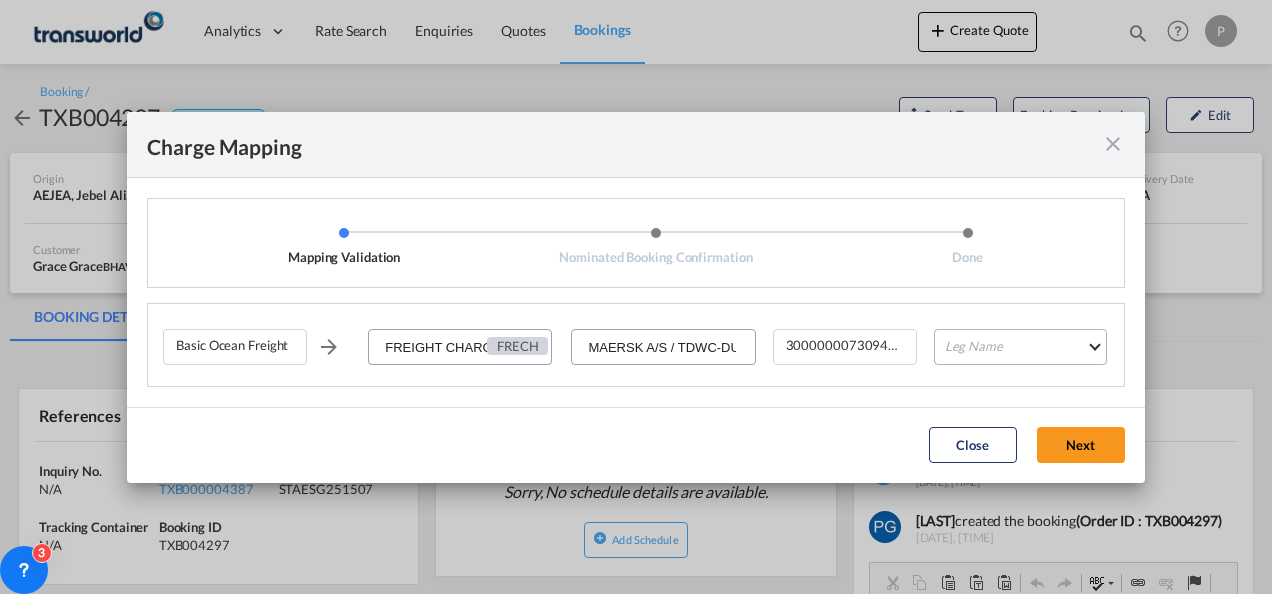 click on "Leg Name HANDLING ORIGIN VESSEL HANDLING DESTINATION OTHERS TL PICK UP CUSTOMS ORIGIN CUSTOMS DESTINATION TL DELIVERY" at bounding box center (1020, 347) 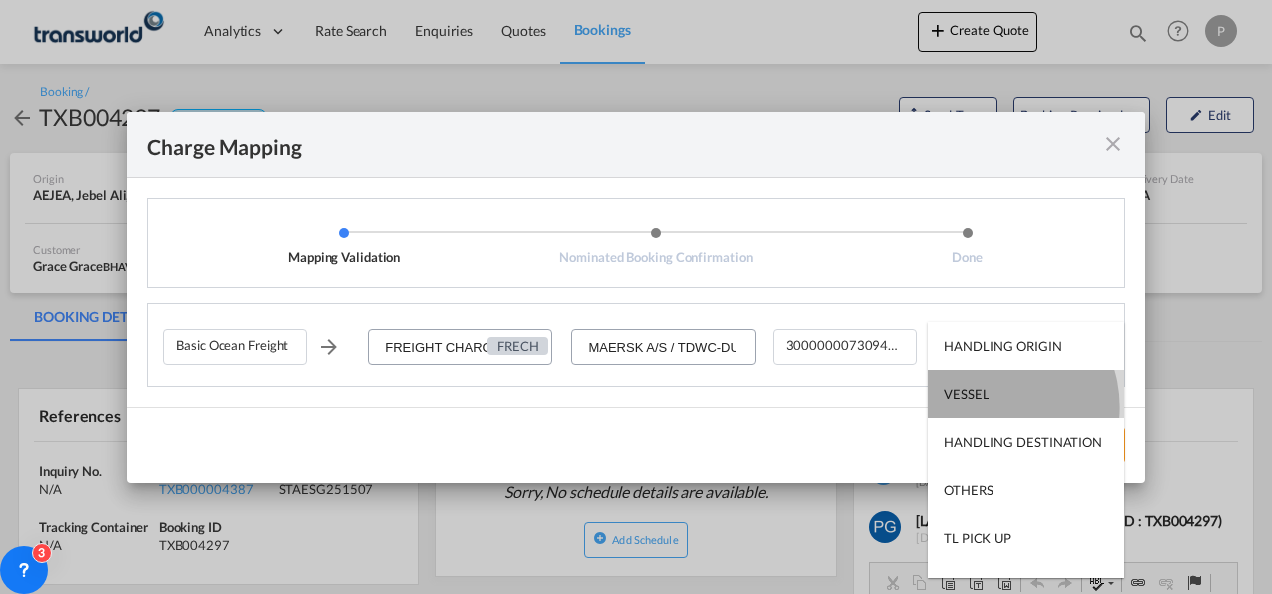 click on "VESSEL" at bounding box center [1026, 394] 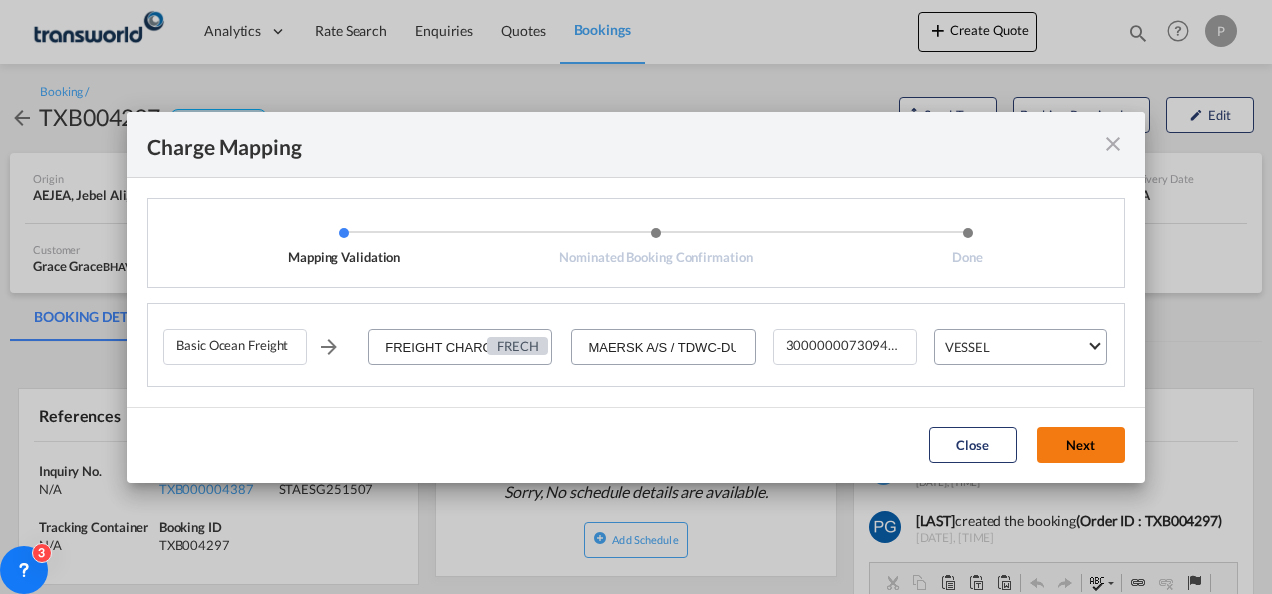 click on "Next" 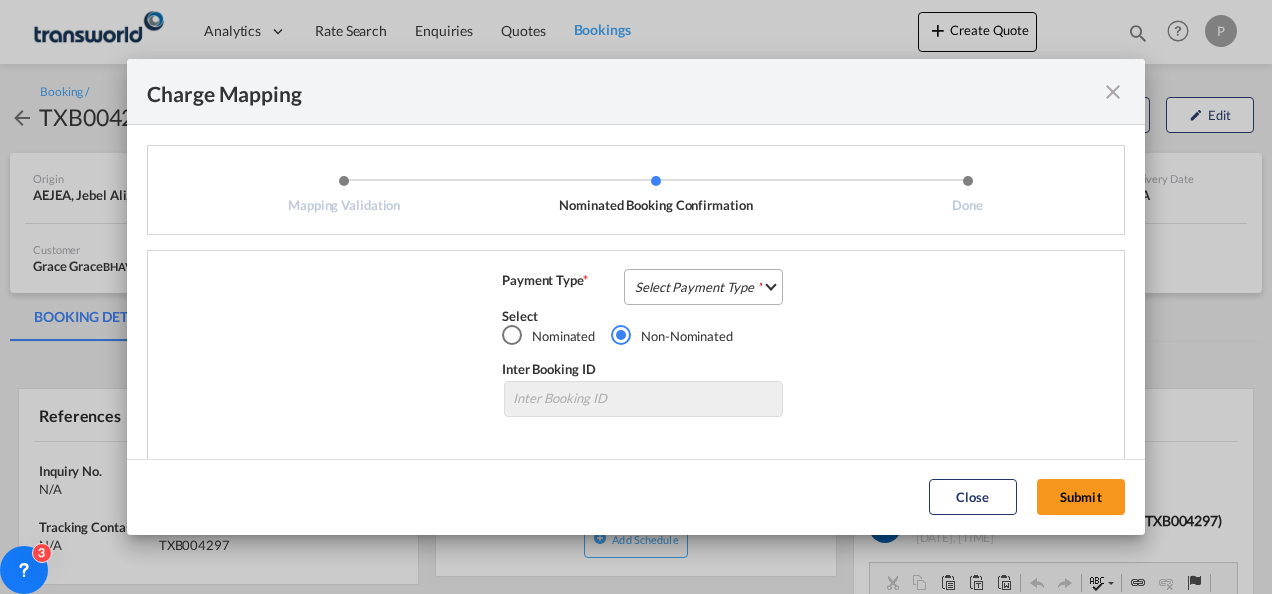 click on "Select Payment Type
COLLECT
PREPAID" at bounding box center (703, 287) 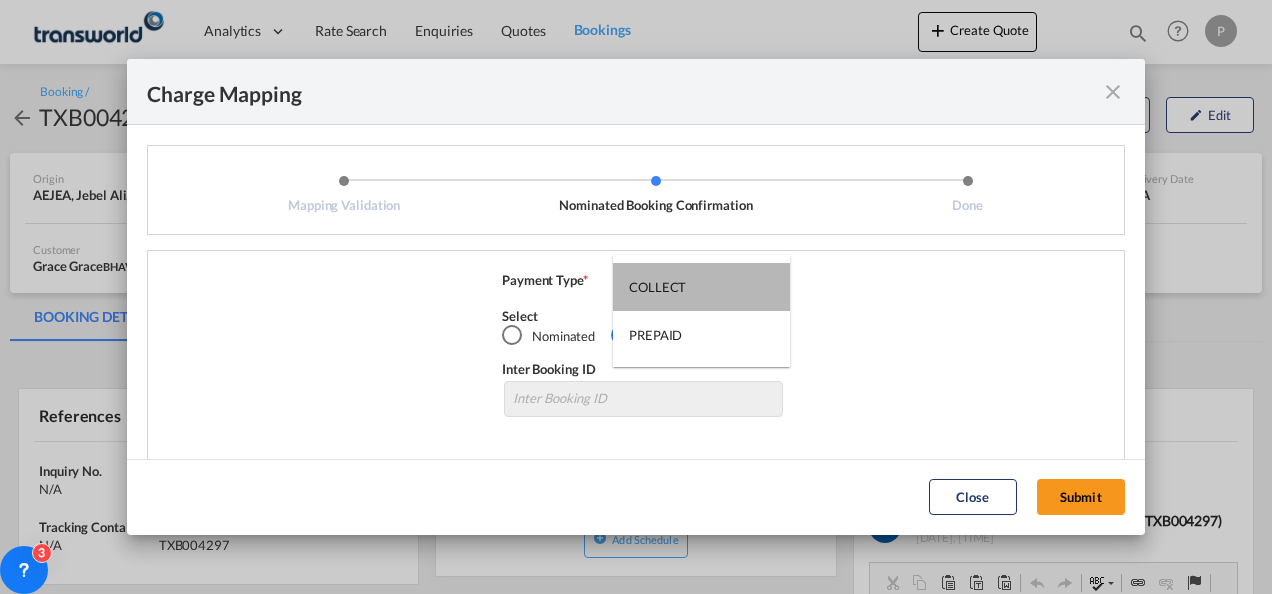 click on "COLLECT" at bounding box center [701, 287] 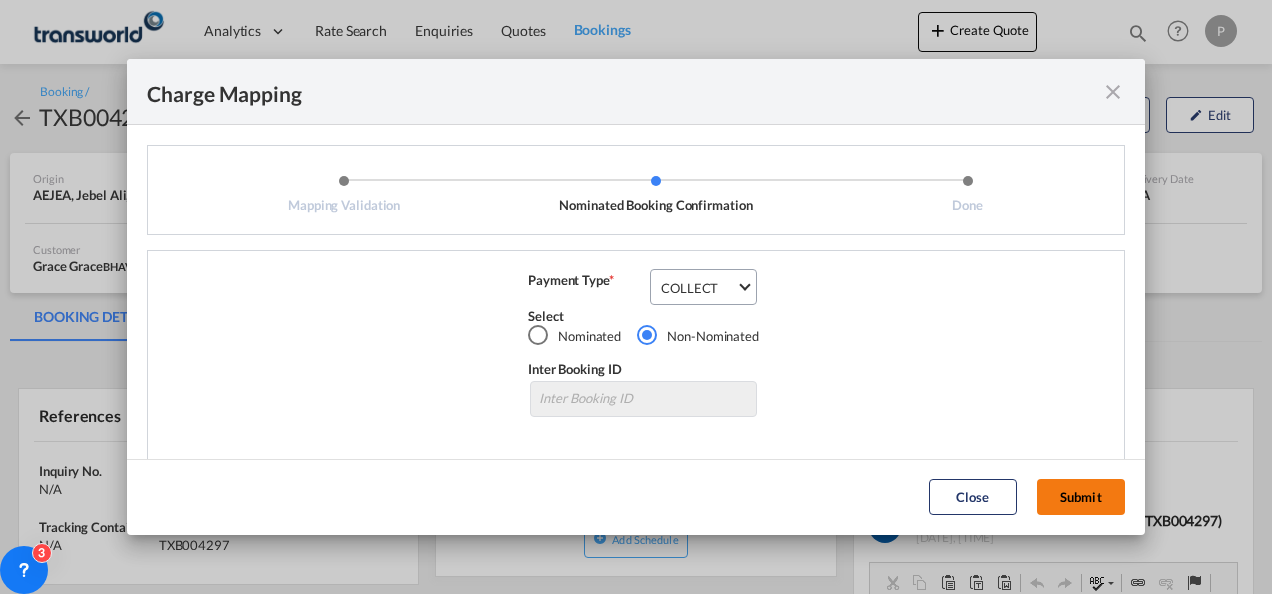 click on "Submit" 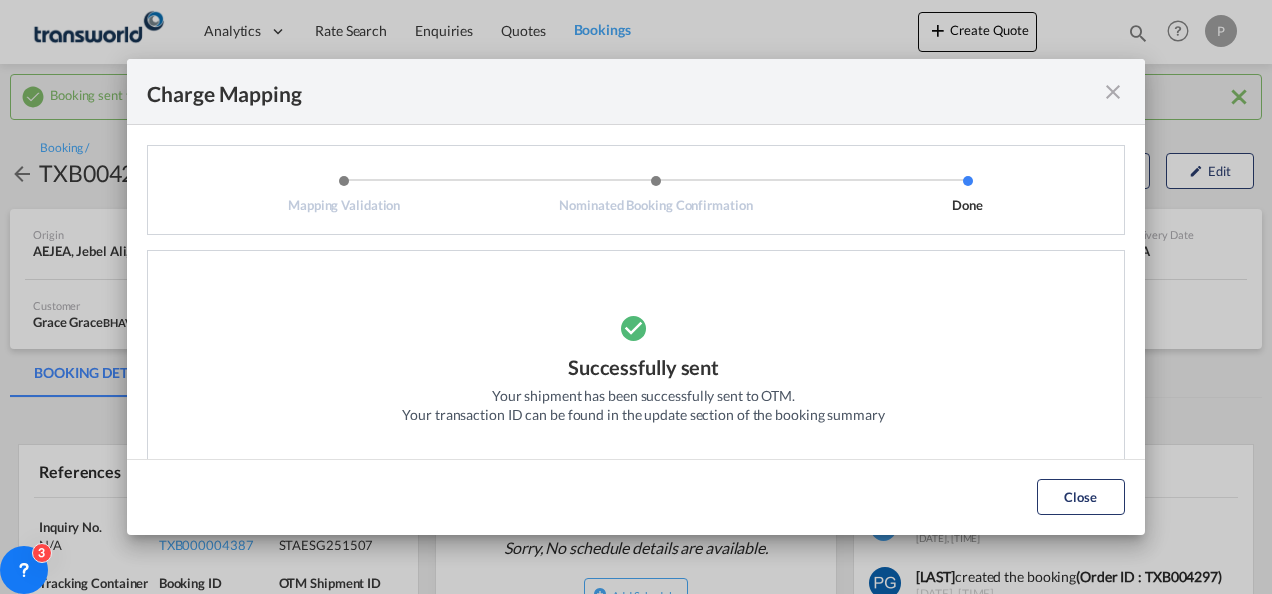 click at bounding box center [1113, 92] 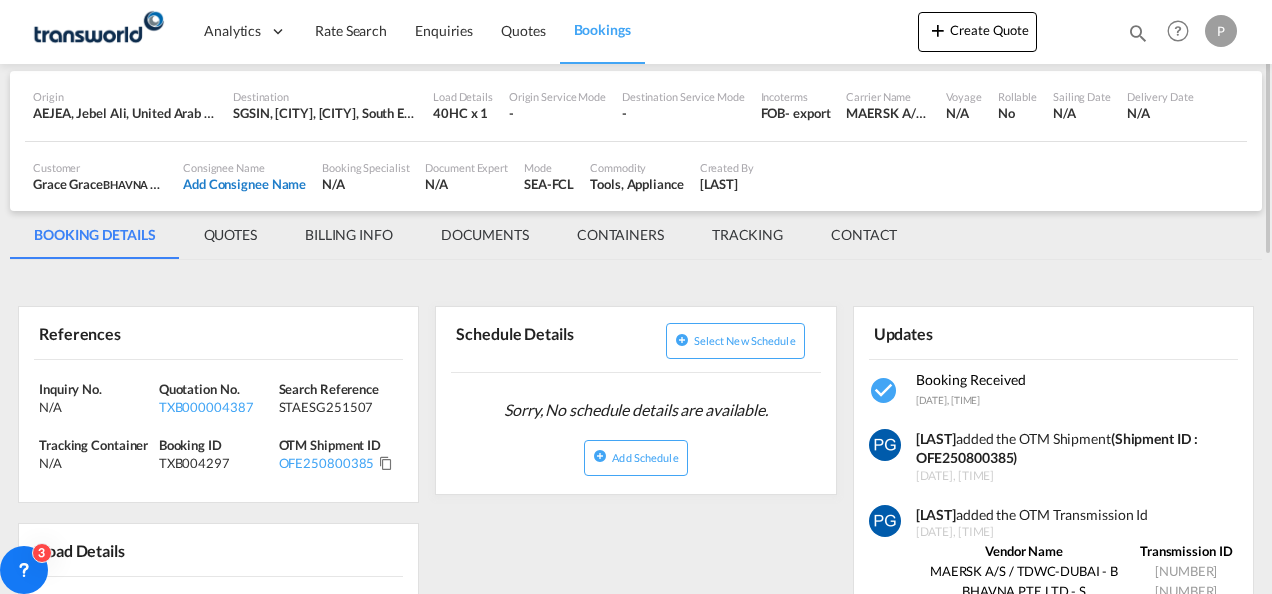 scroll, scrollTop: 142, scrollLeft: 0, axis: vertical 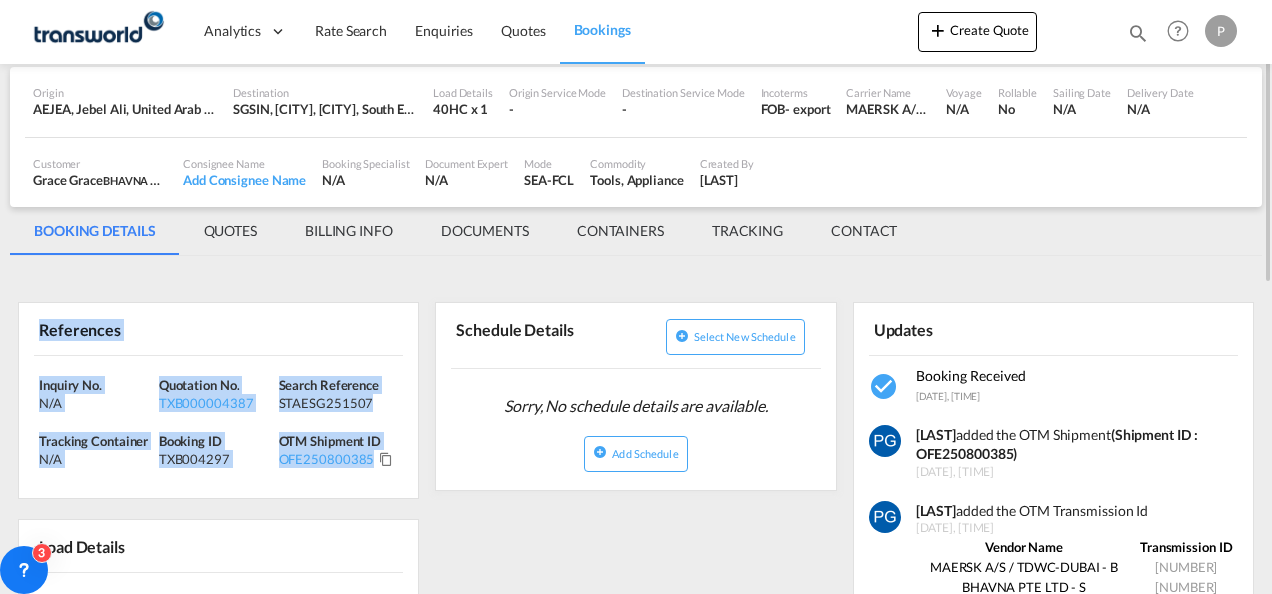 drag, startPoint x: 41, startPoint y: 321, endPoint x: 379, endPoint y: 476, distance: 371.8454 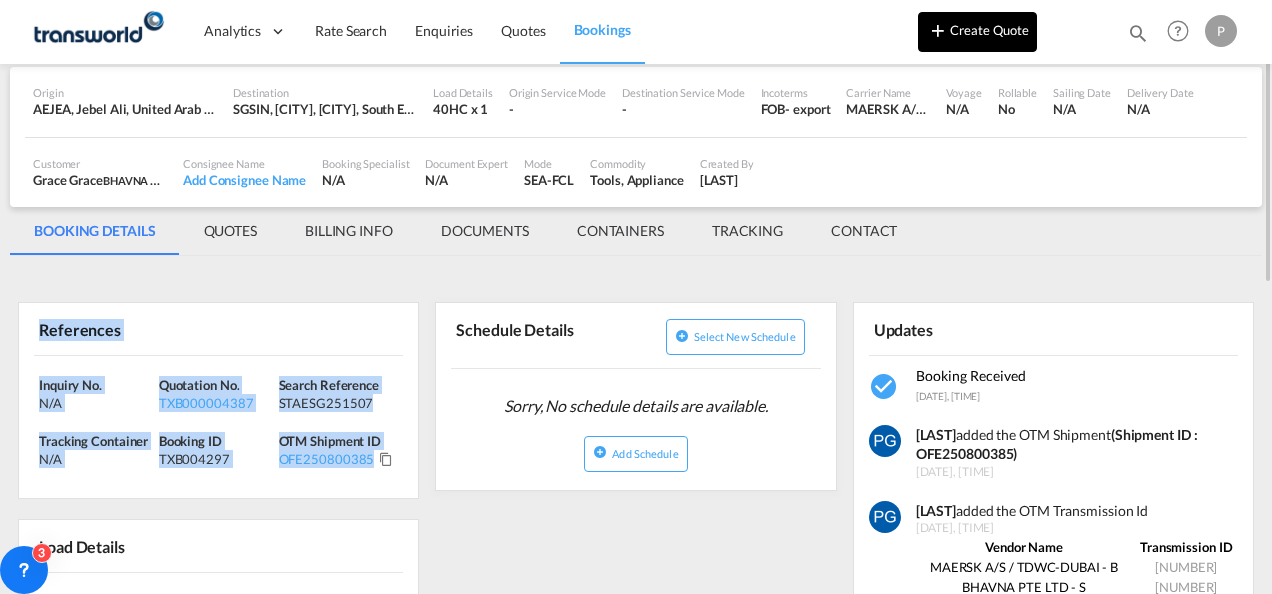 click on "Create Quote" at bounding box center [977, 32] 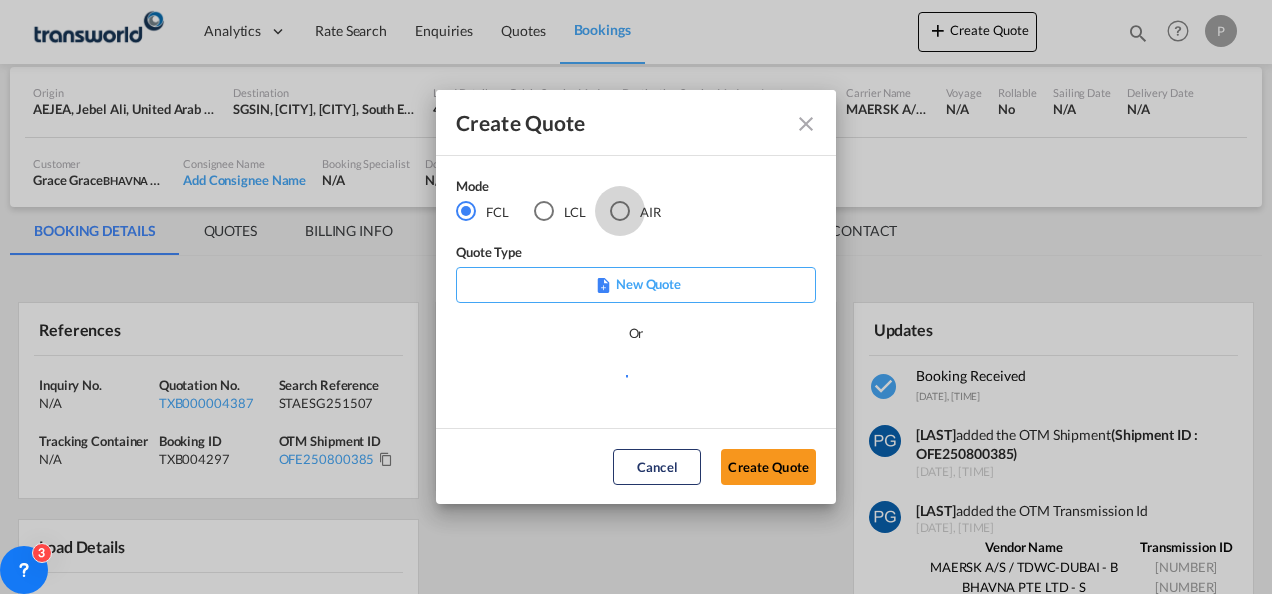 click at bounding box center (620, 211) 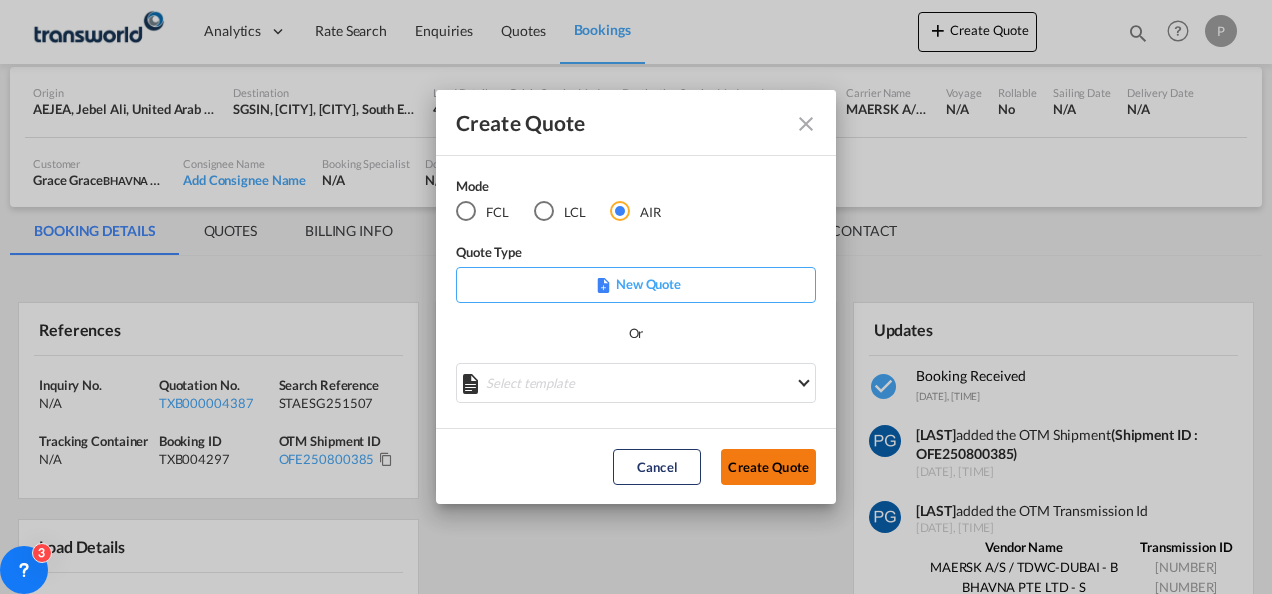 click on "Create Quote" 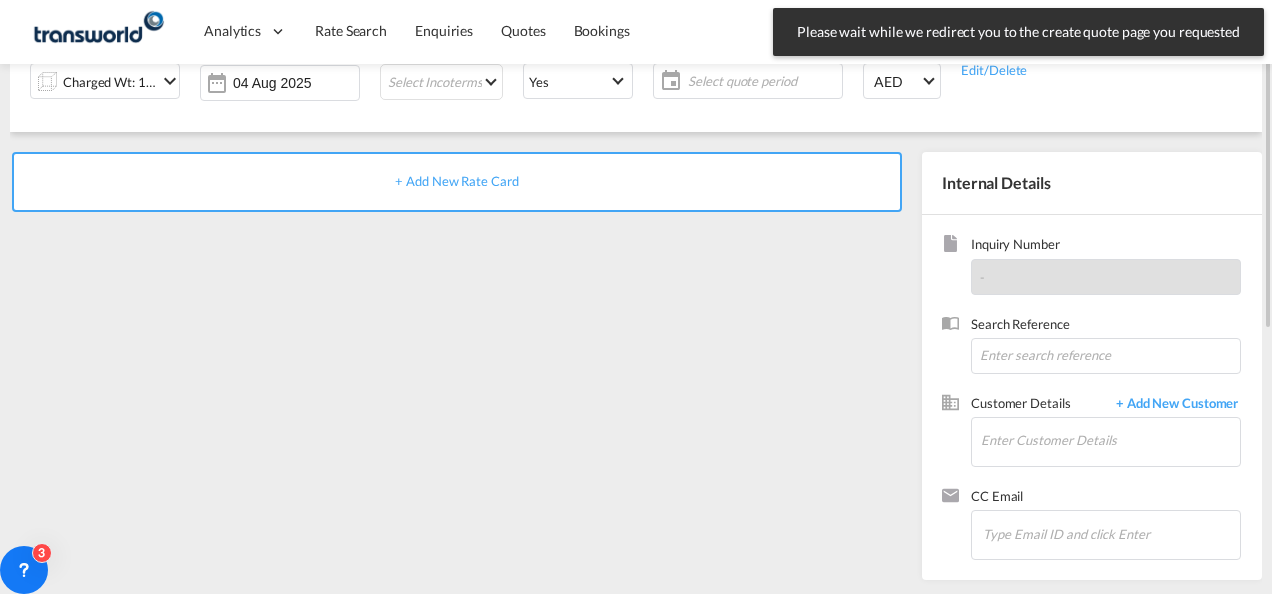 scroll, scrollTop: 0, scrollLeft: 0, axis: both 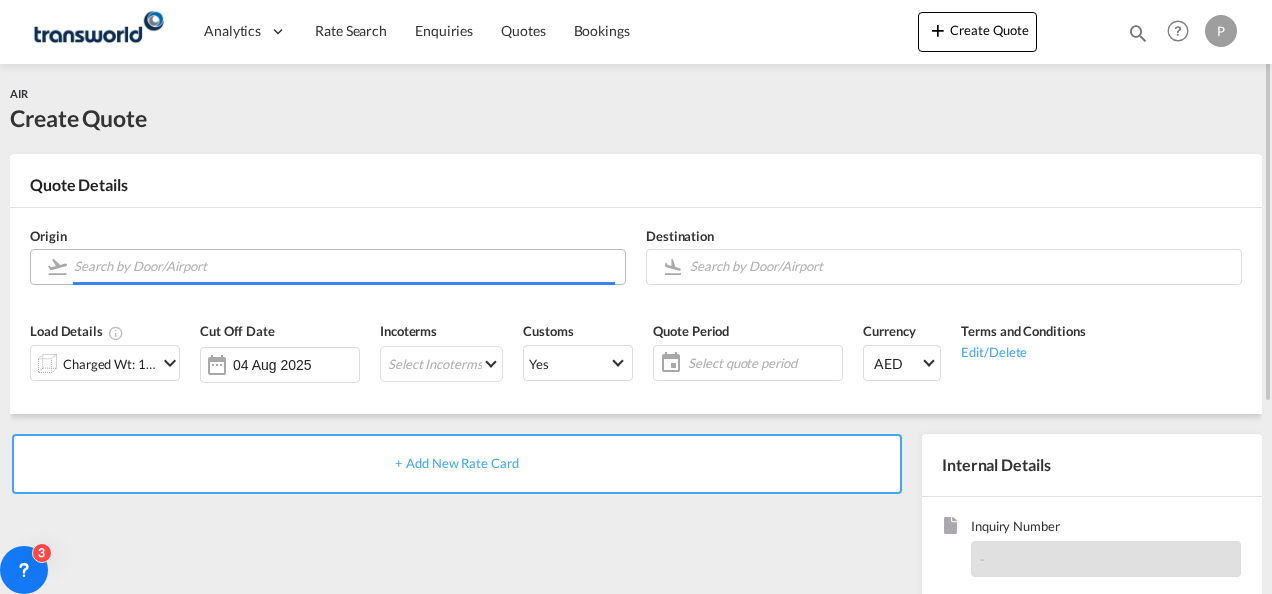 click at bounding box center [344, 266] 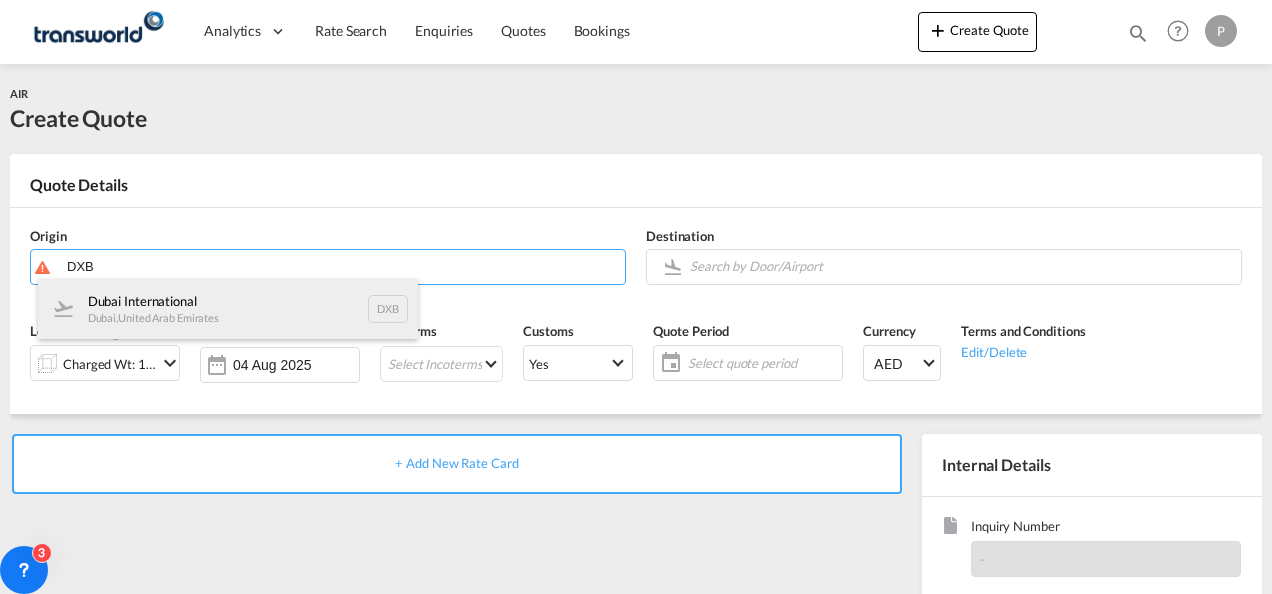 click on "[CITY] International [CITY],  United Arab Emirates
DXB" at bounding box center [228, 309] 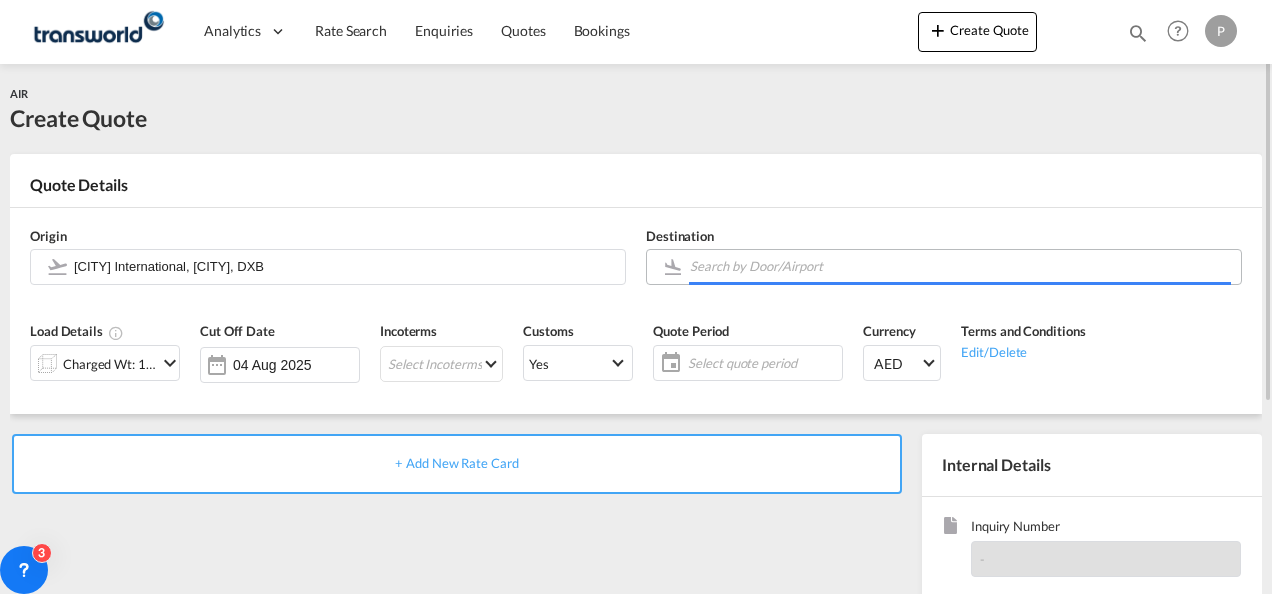 click at bounding box center [960, 266] 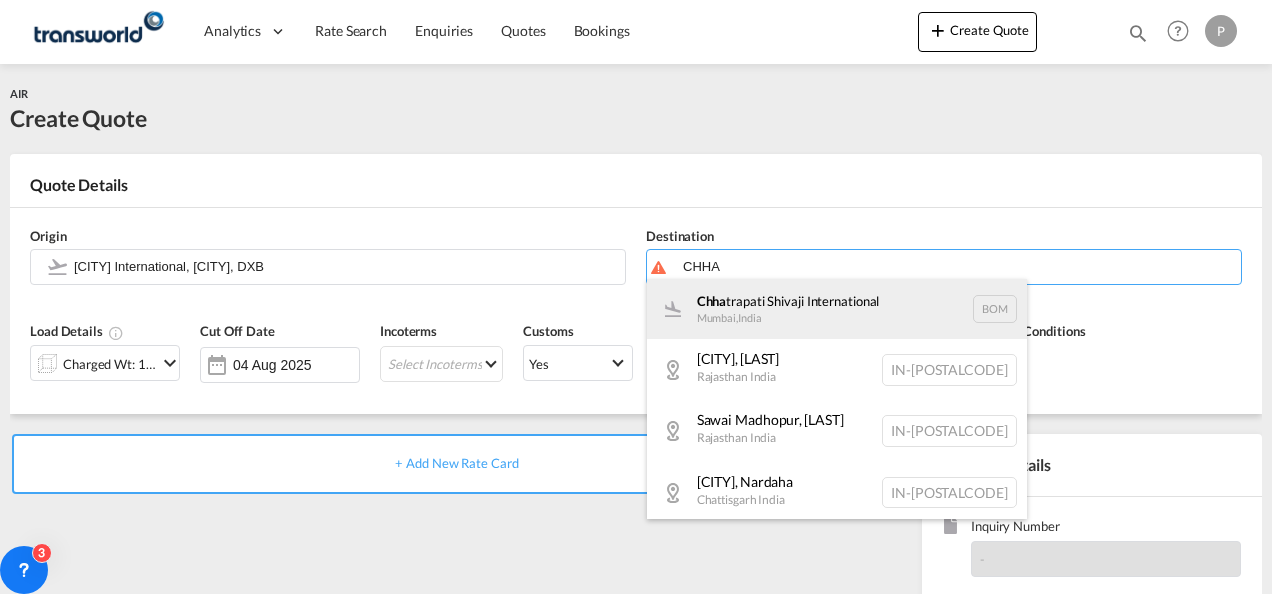 click on "[CITY] International
[CITY] ,  India
BOM" at bounding box center (837, 309) 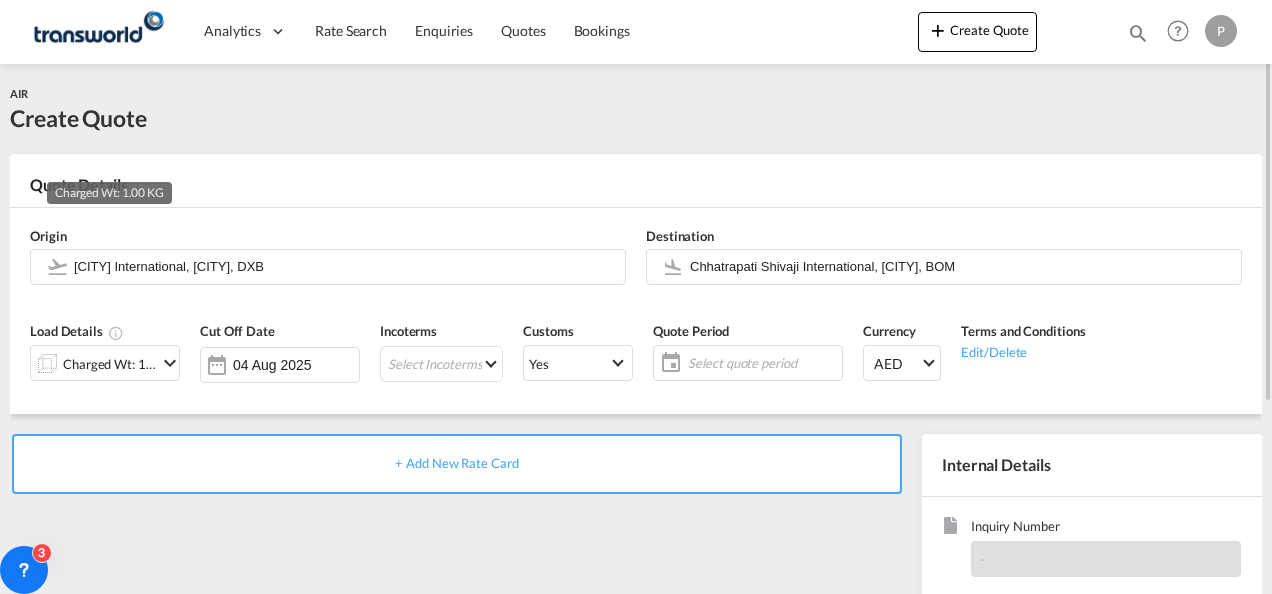 click on "Charged Wt: 1.00 KG" at bounding box center (110, 364) 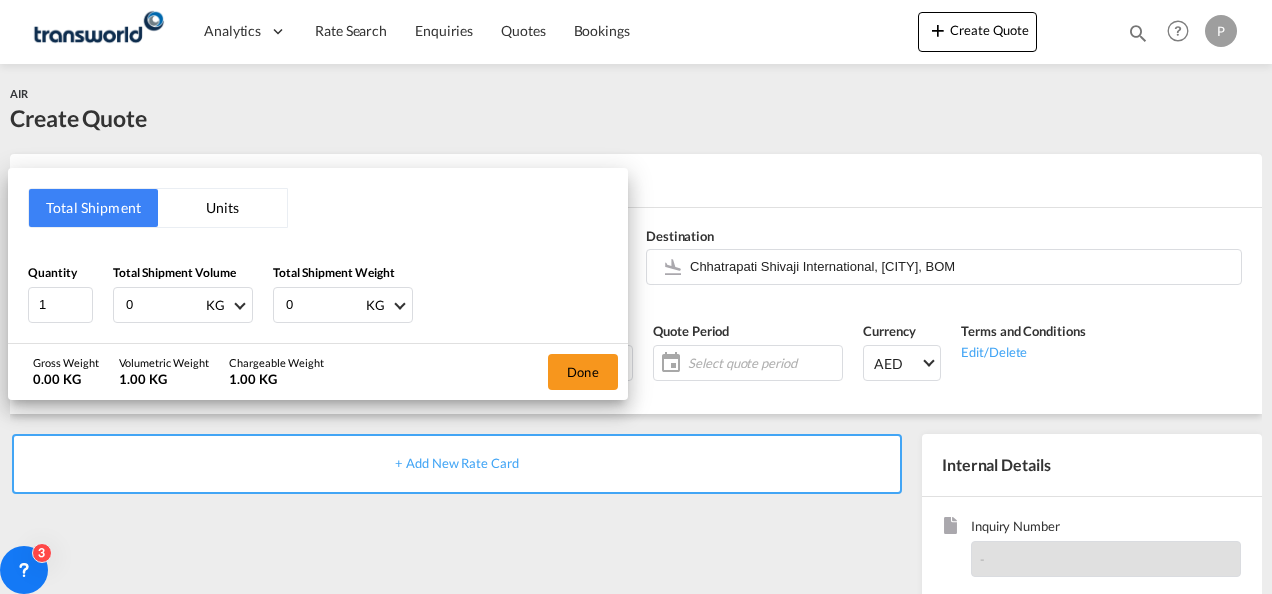 click on "0" at bounding box center [164, 305] 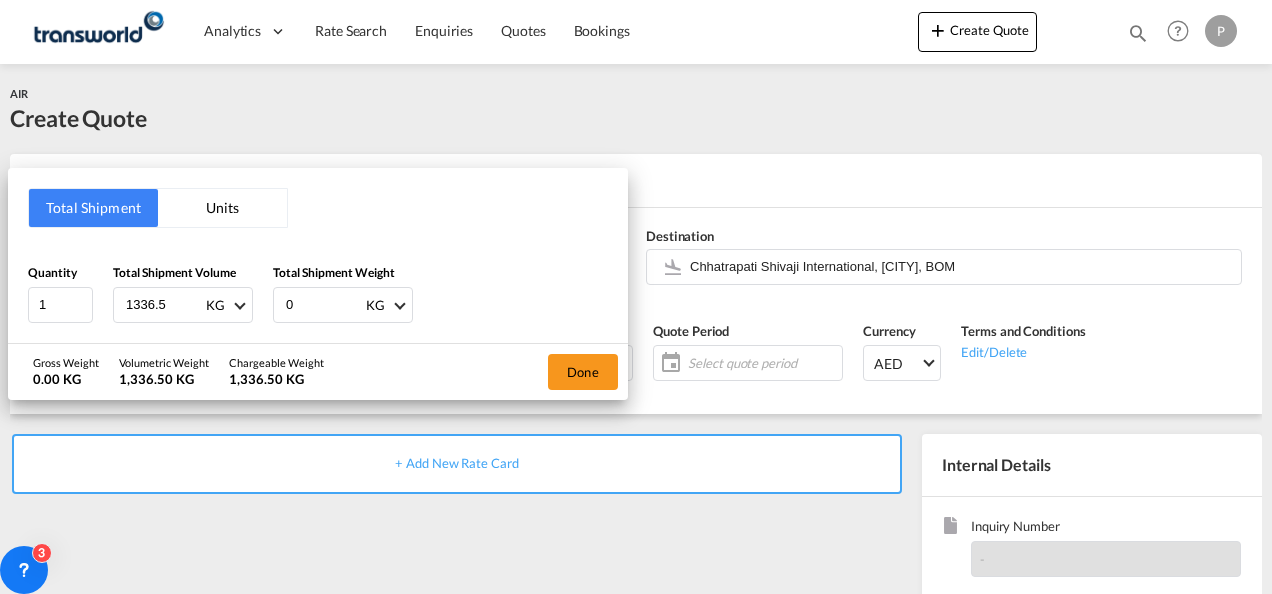 type on "1336.5" 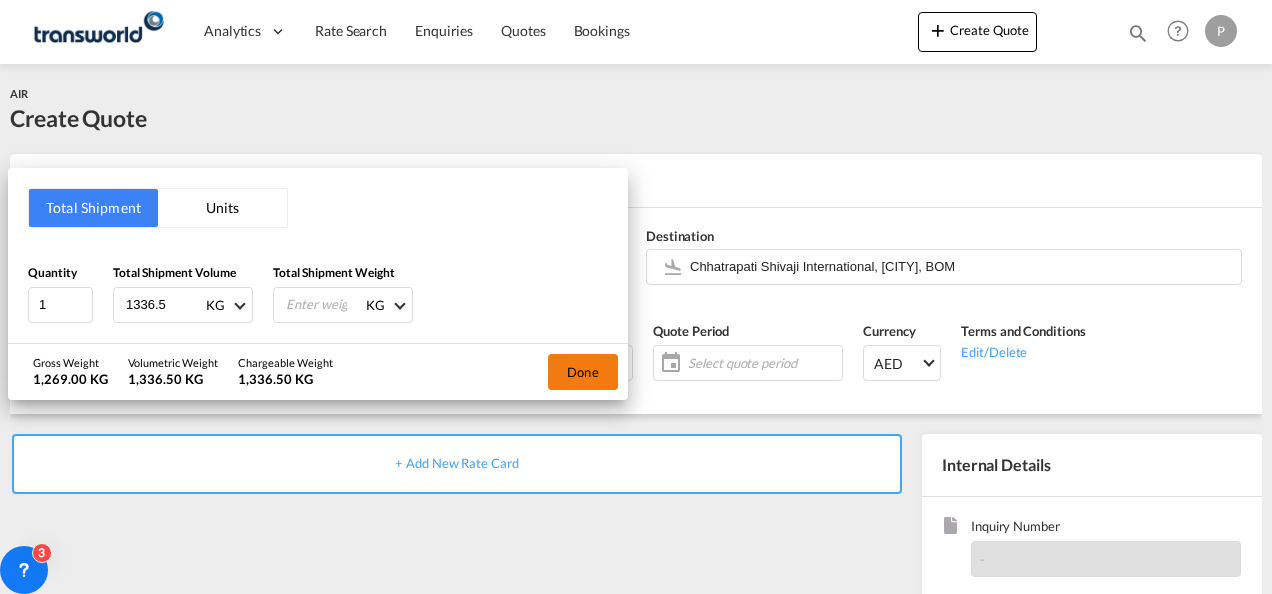 type on "[NUMBER]" 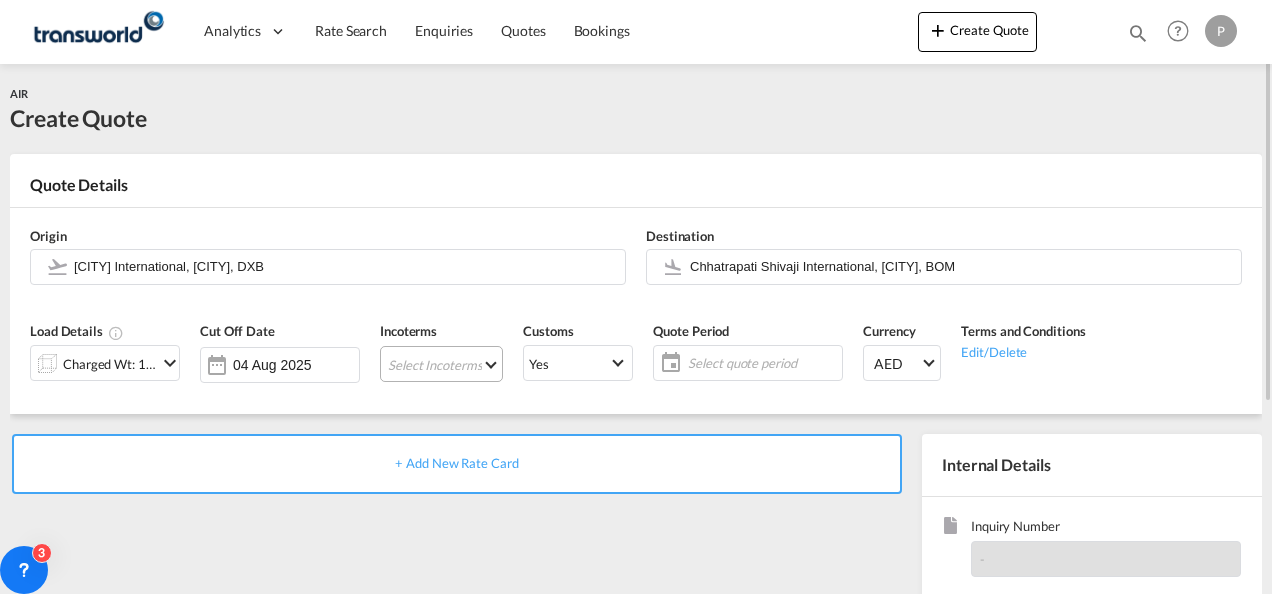 click on "Select Incoterms
FCA - import
Free Carrier DPU - export
Delivery at Place Unloaded DPU - import
Delivery at Place Unloaded CPT - export
Carrier Paid to DAP - import
Delivered at Place EXW - import
Ex Works FAS - import
Free Alongside Ship FOB - export
Free on Board CFR - export
Cost and Freight CIF - import
Cost,Insurance and Freight DDP - export
Delivery Duty Paid EXW - export
Ex Works FOB - import
Free on Board FAS - export
Free Alongside Ship CIP - import
Carriage and Insurance Paid to CPT - import
Carrier Paid to CIP - export
Carriage and Insurance Paid to DAP - export
Delivered at Place FCA - export
Free Carrier CFR - import
Cost and Freight CIF - export
Cost,Insurance and Freight" at bounding box center (441, 364) 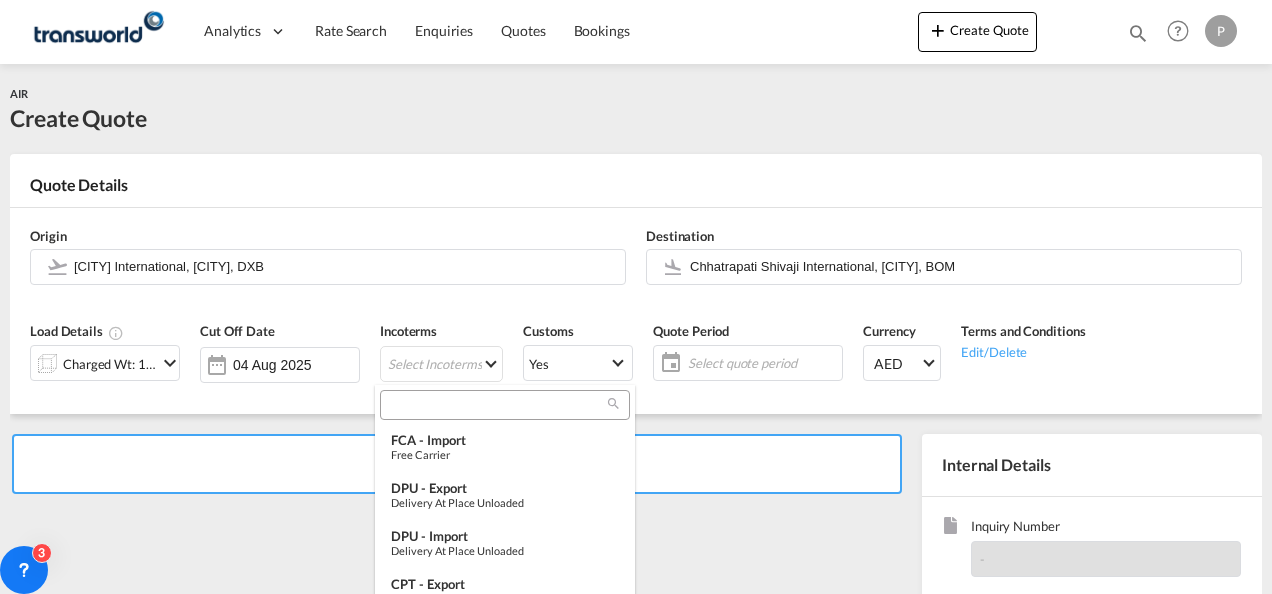 click at bounding box center [497, 405] 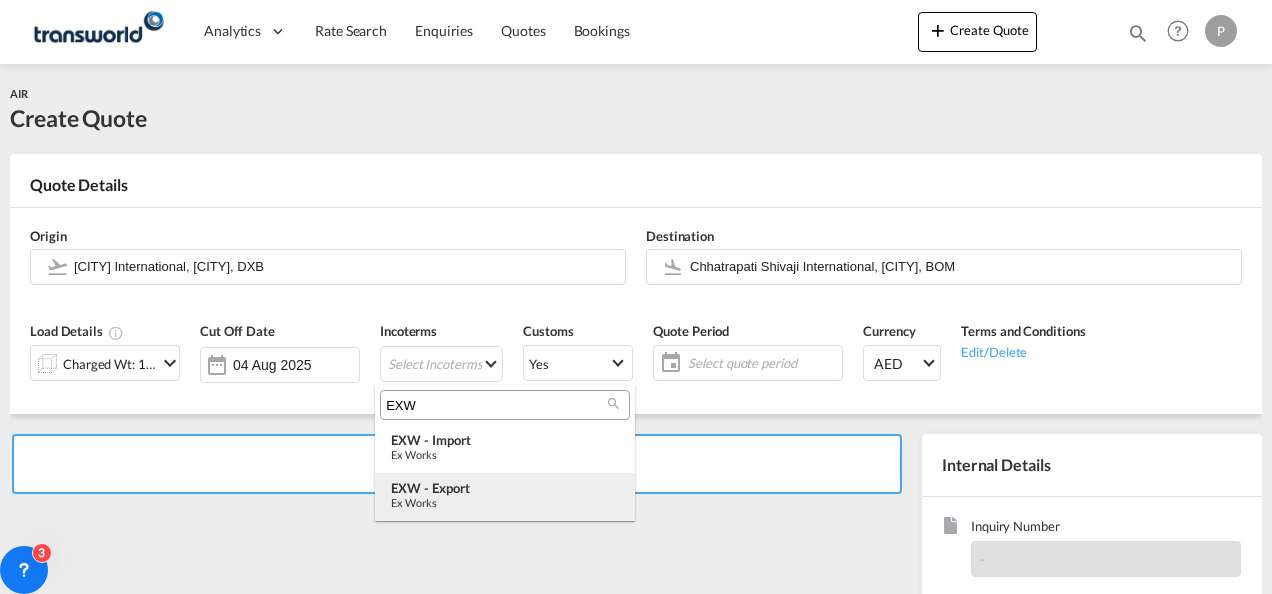 type on "EXW" 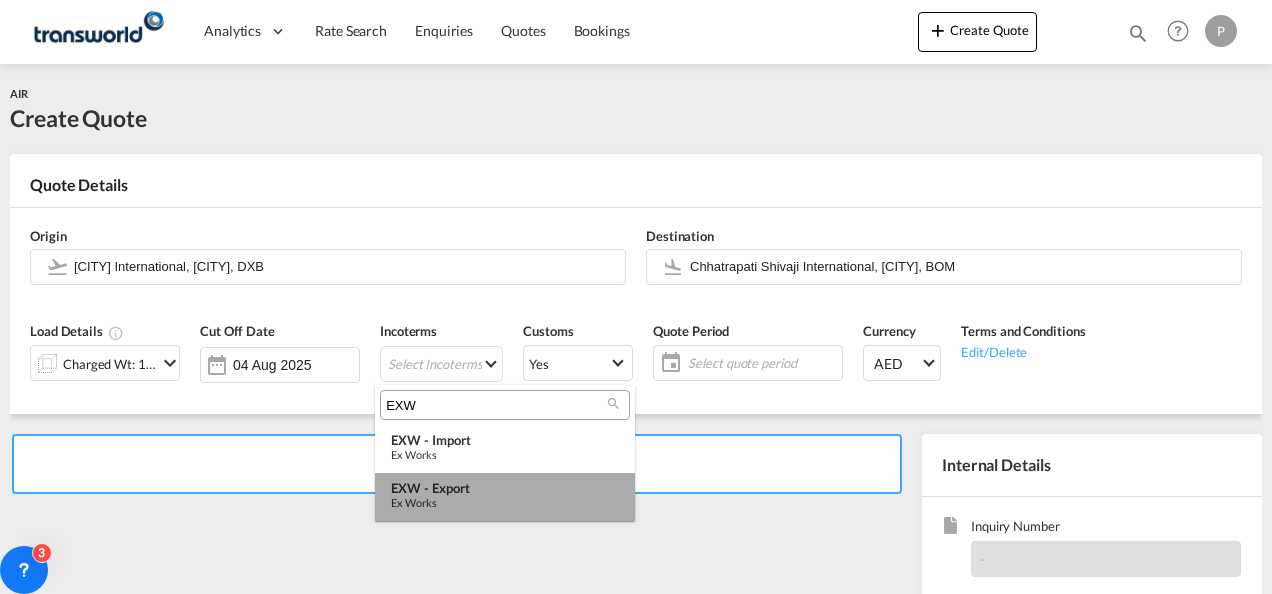 click on "EXW - export" at bounding box center [505, 488] 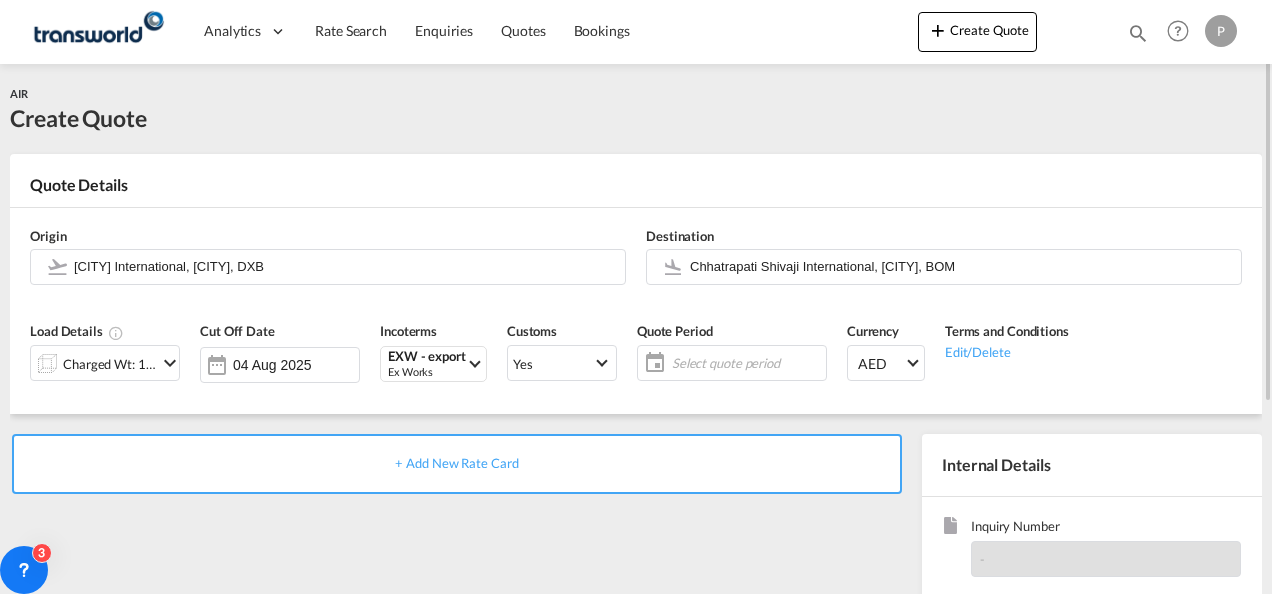 click on "Select quote period         Select quote period      August January February March April May June July August September October November December 2025 2015 2016 2017 2018 2019 2020 2021 2022 2023 2024 2025 2026 2027 2028 2029 2030 2031 2032 2033 2034 Mon Tue Wed Thu Fri Sat Sun 28 29 30 31 1 2 3 4 5 6 7 8 9 10 11 12 13 14 15 16 17 18 19 20 21 22 23 24 25 26 27 28 29 30 31 September January February March April May June July August September October November December 2025 2015 2016 2017 2018 2019 2020 2021 2022 2023 2024 2025 2026 2027 2028 2029 2030 2031 2032 2033 2034 1 2 3 4 5 6 7 8 9 10 11 12 13 14 15 16 17 18 19 20 21 22 23 24 25 26 27 28 29 30 1 2 3 4 5" at bounding box center [732, 363] 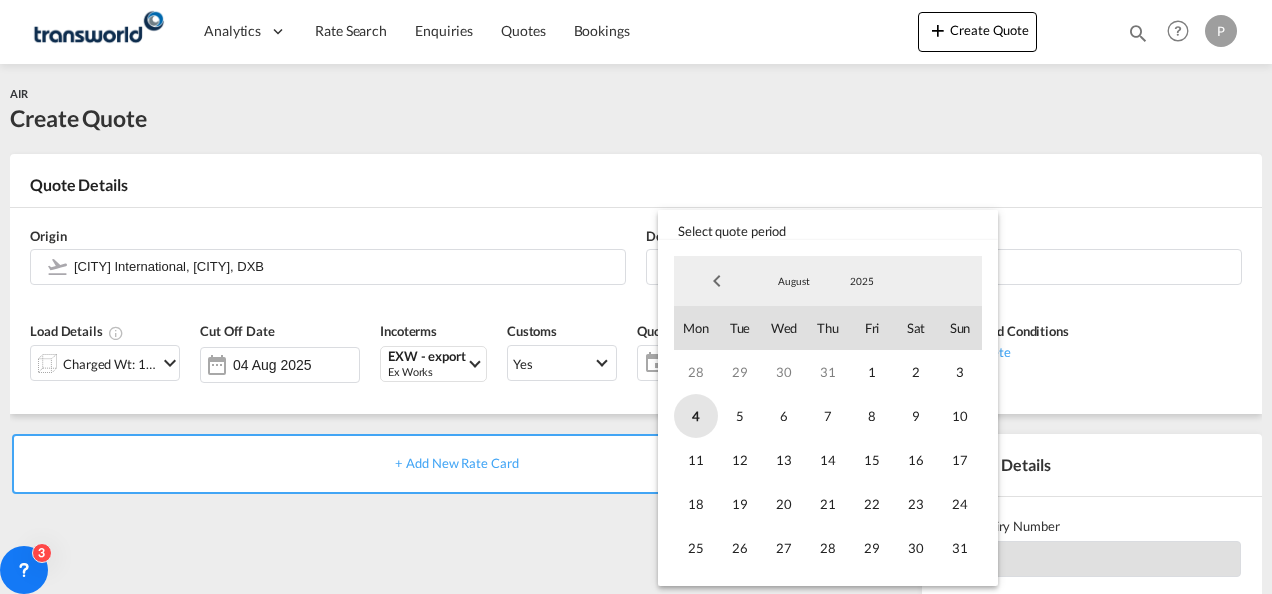 click on "4" at bounding box center (696, 416) 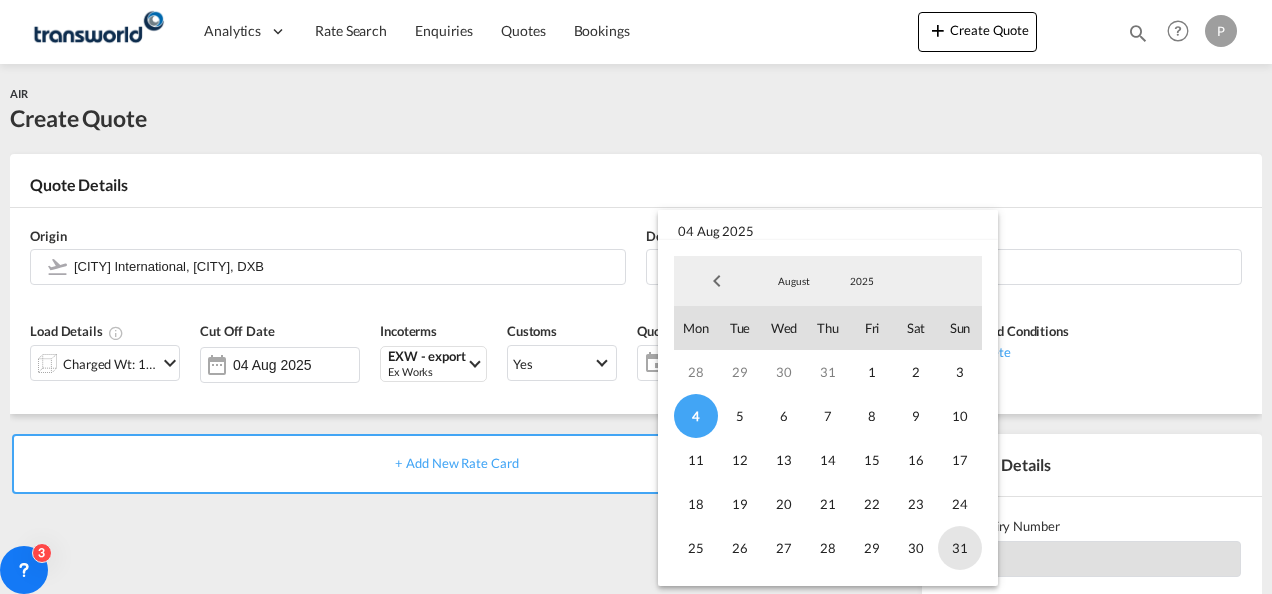 click on "31" at bounding box center [960, 548] 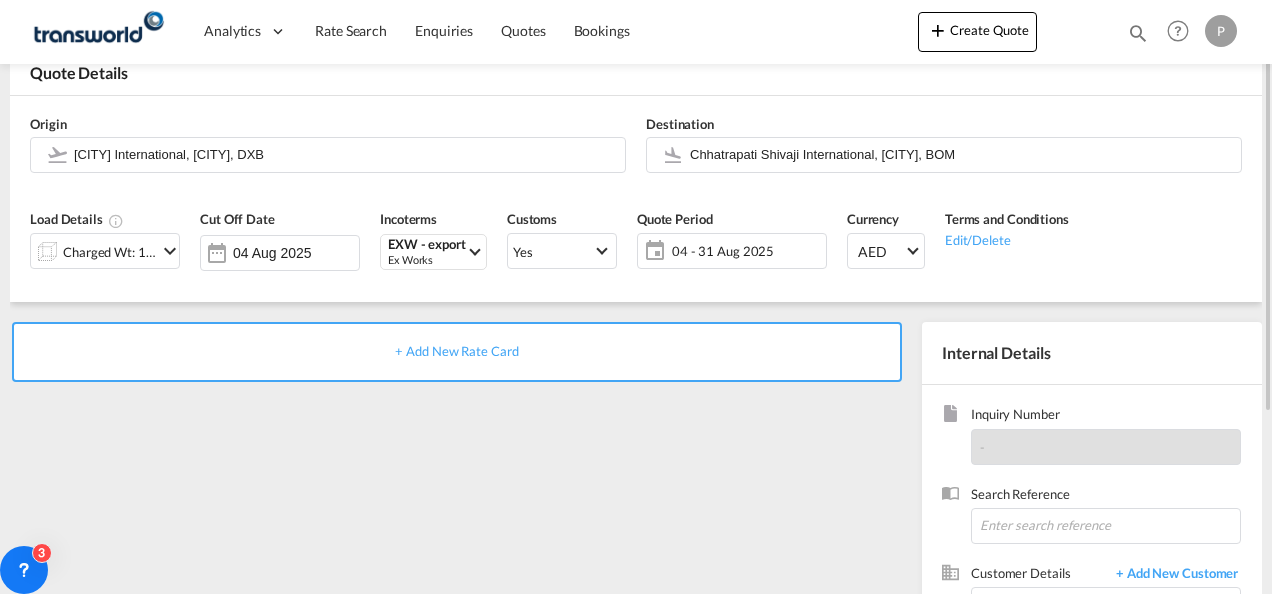scroll, scrollTop: 117, scrollLeft: 0, axis: vertical 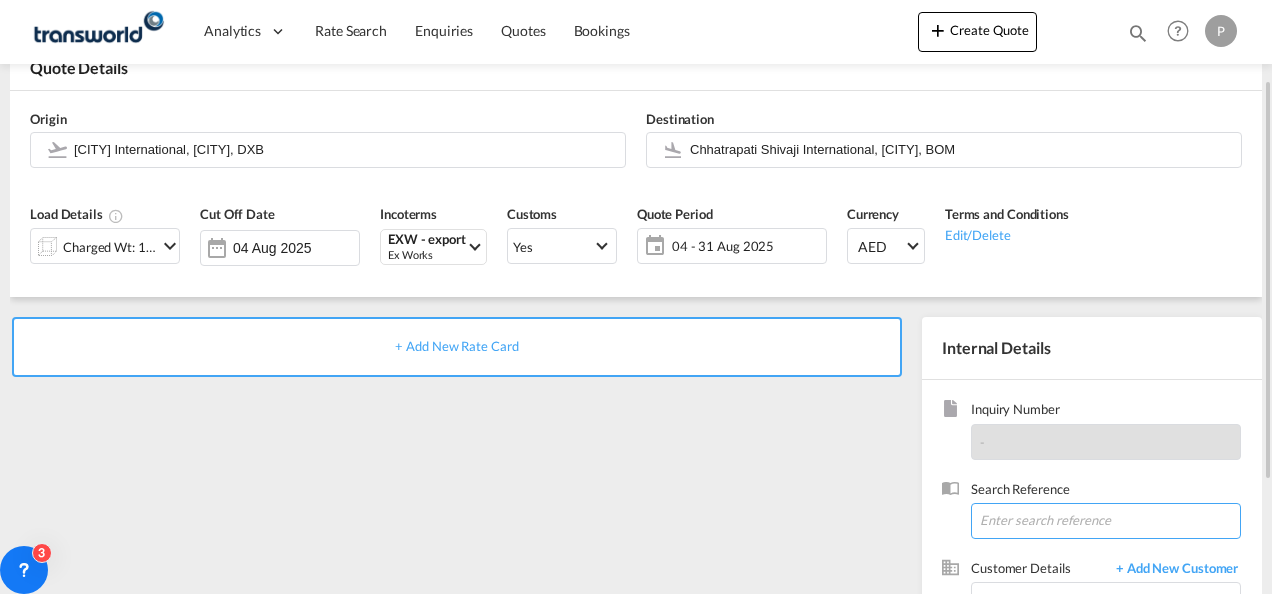 click at bounding box center [1106, 521] 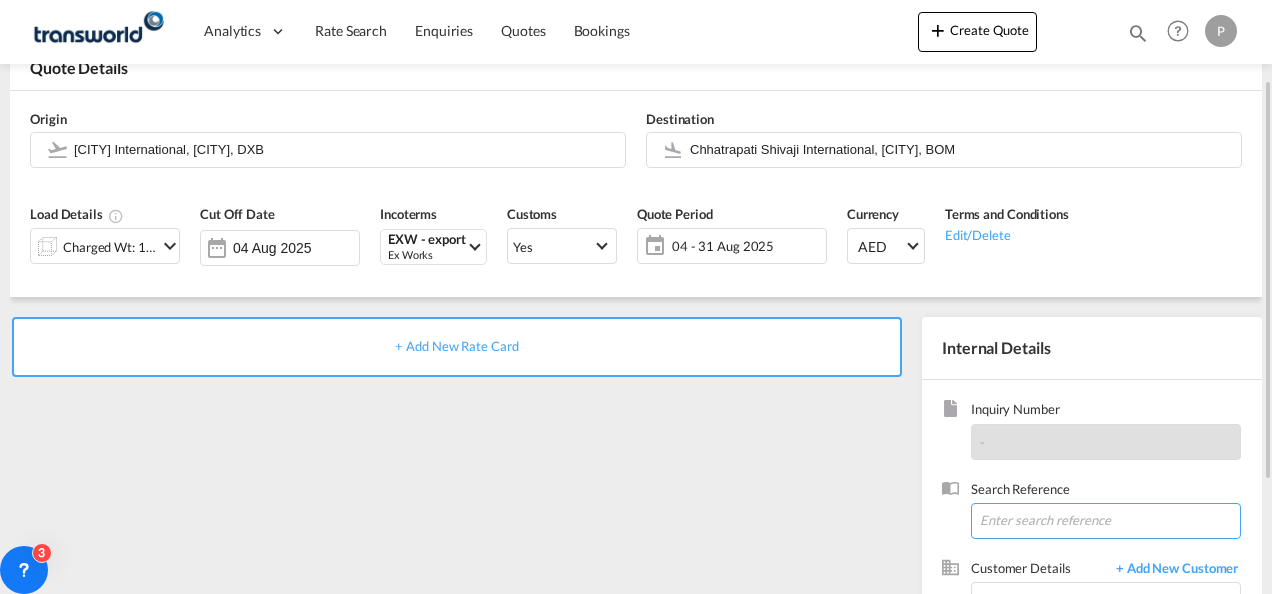 paste on "[NUMBER]" 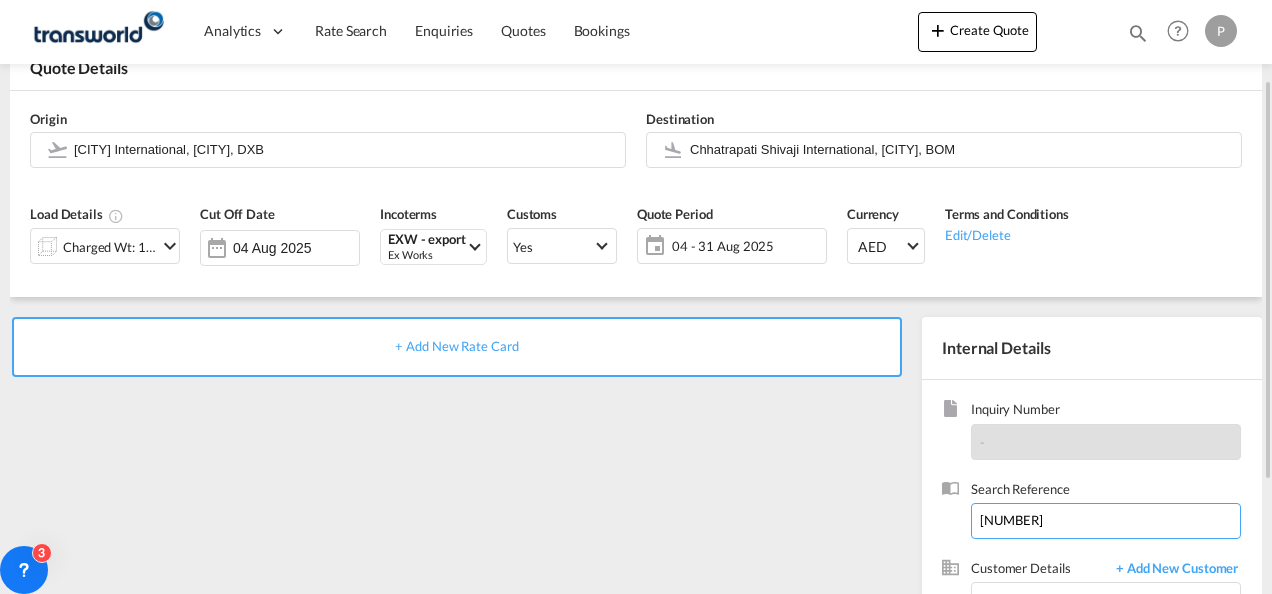 scroll, scrollTop: 282, scrollLeft: 0, axis: vertical 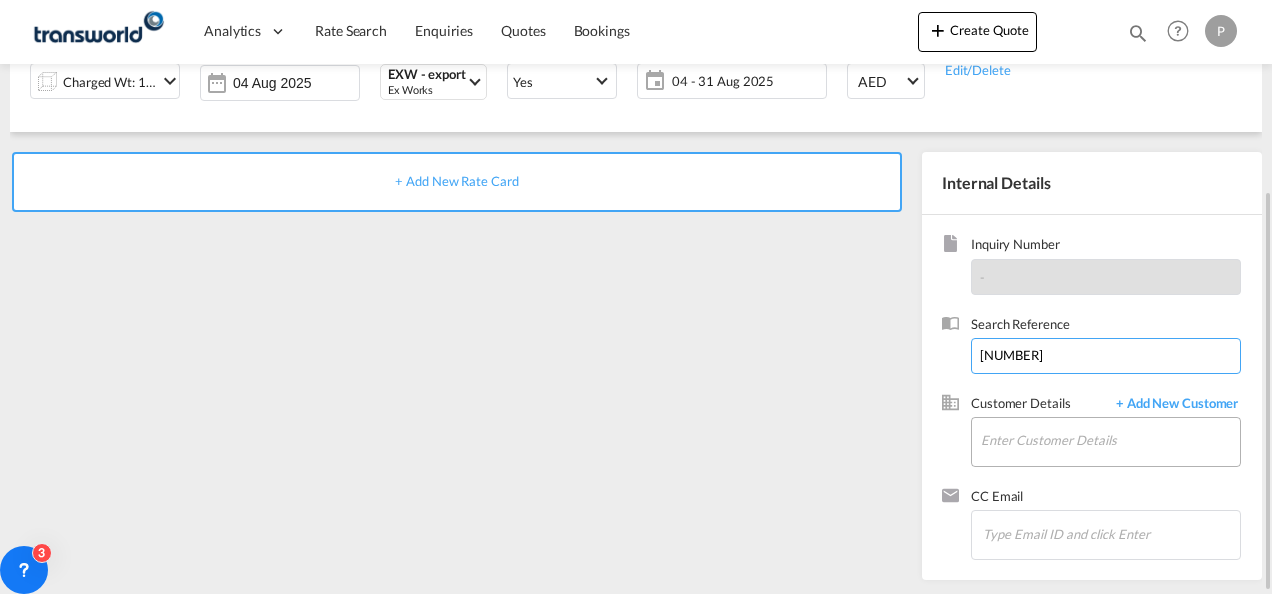type on "[NUMBER]" 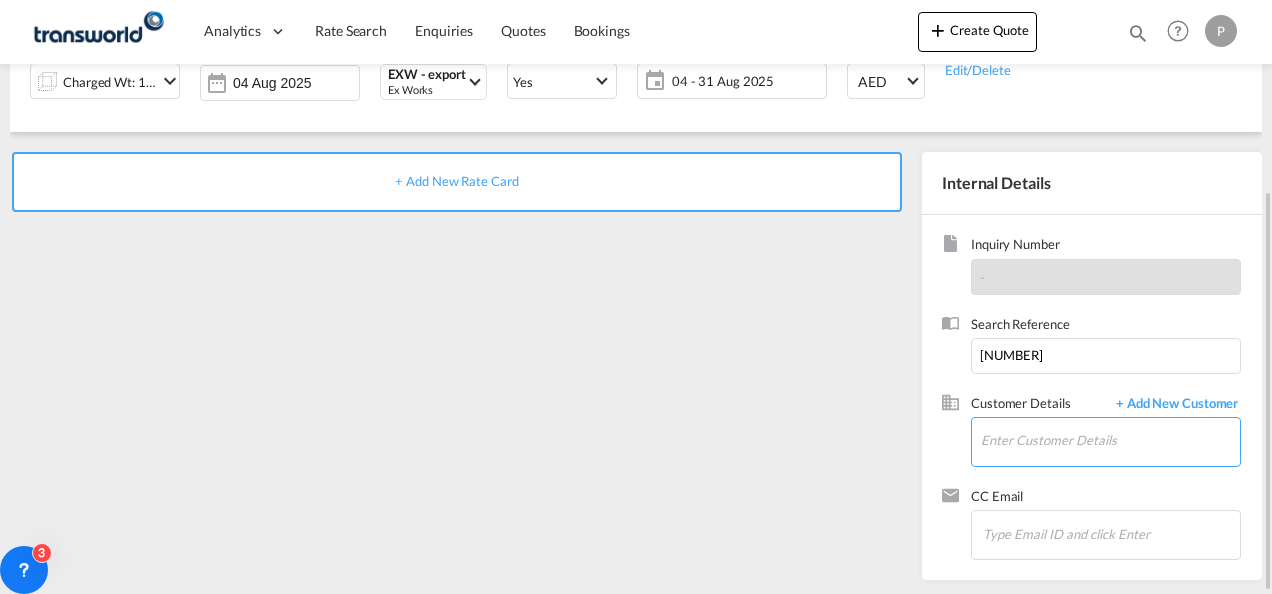 click on "Enter Customer Details" at bounding box center [1110, 440] 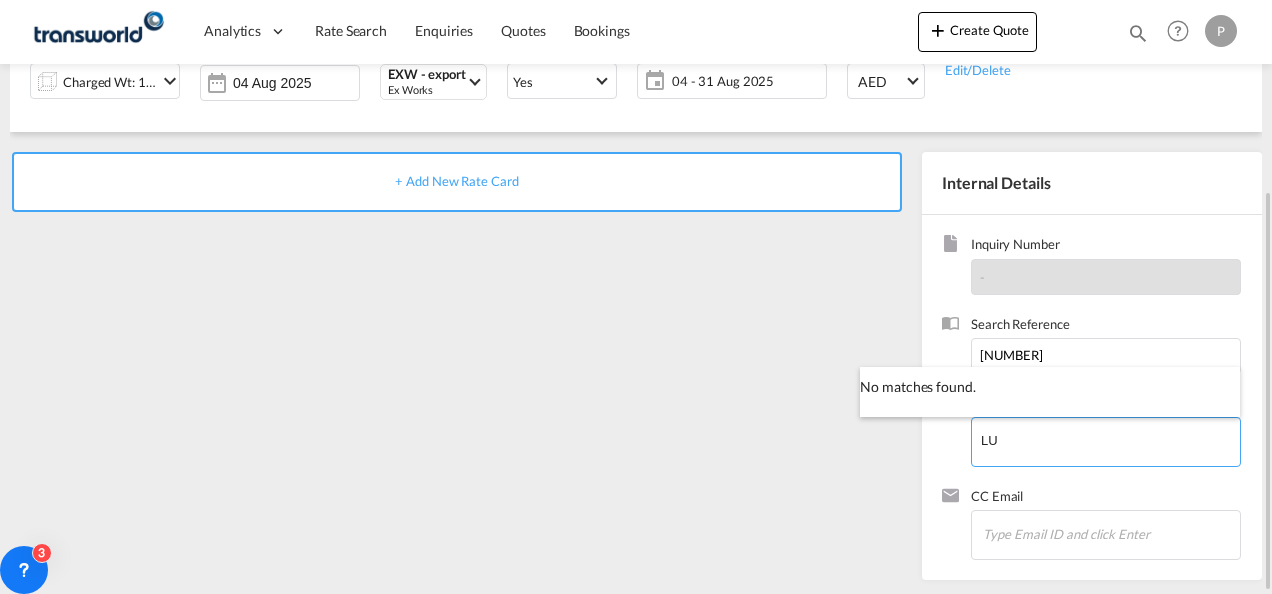 type on "L" 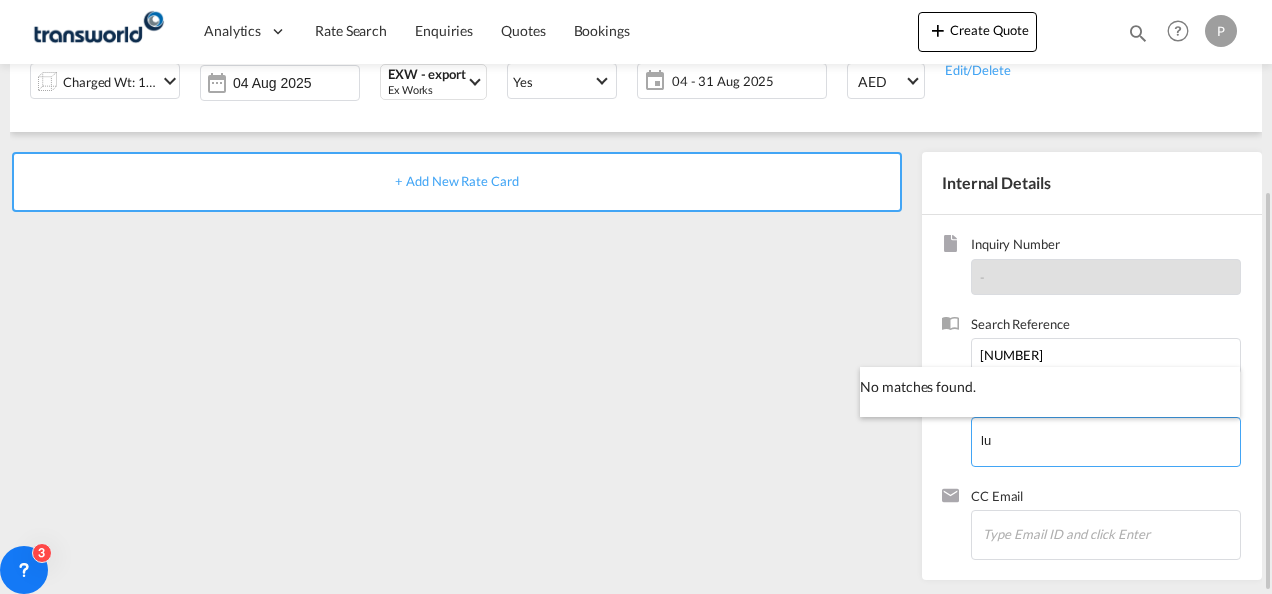 type on "l" 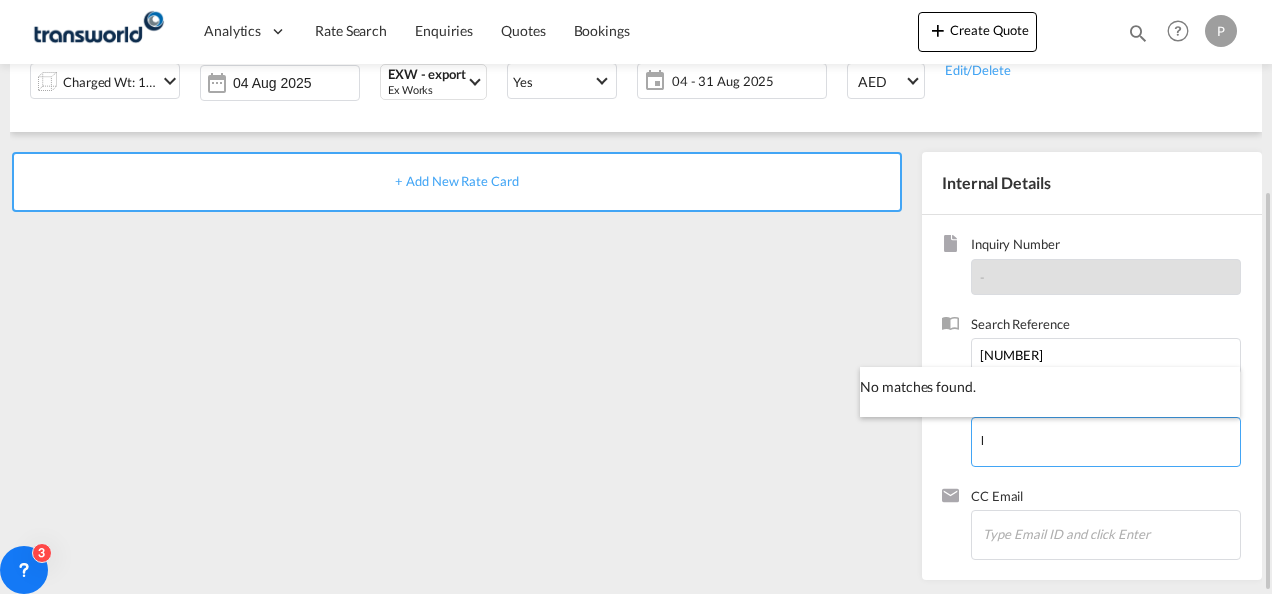 type 